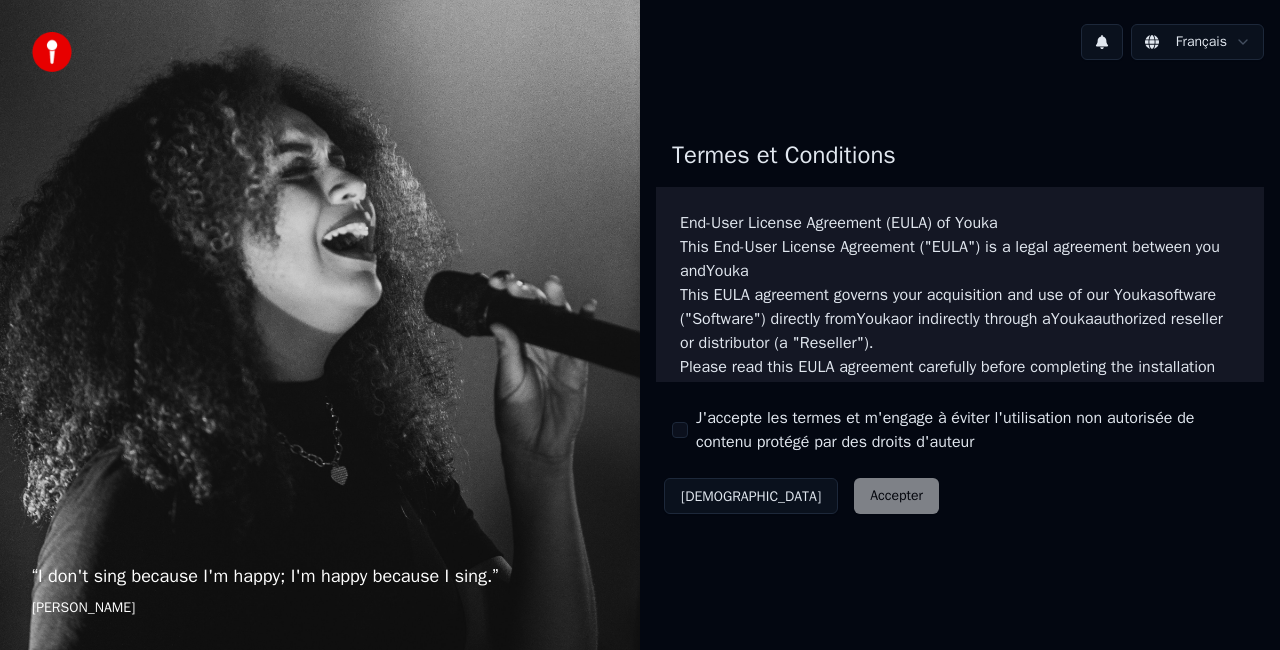 scroll, scrollTop: 0, scrollLeft: 0, axis: both 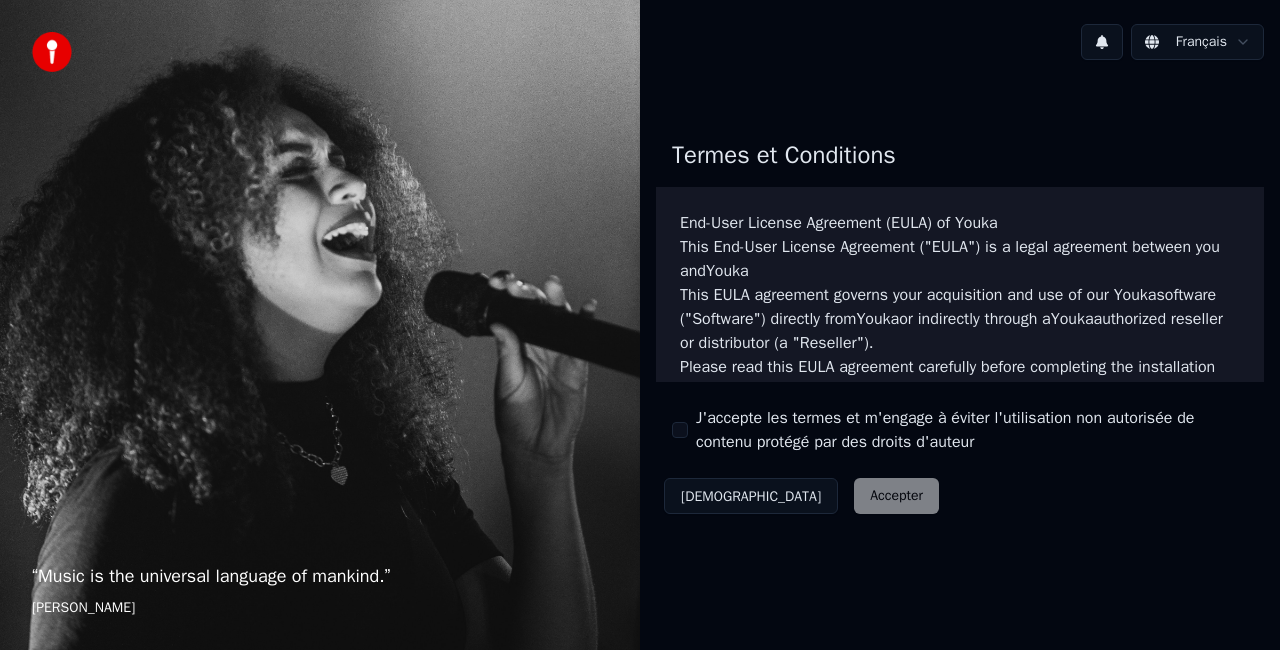 click on "J'accepte les termes et m'engage à éviter l'utilisation non autorisée de contenu protégé par des droits d'auteur" at bounding box center [680, 430] 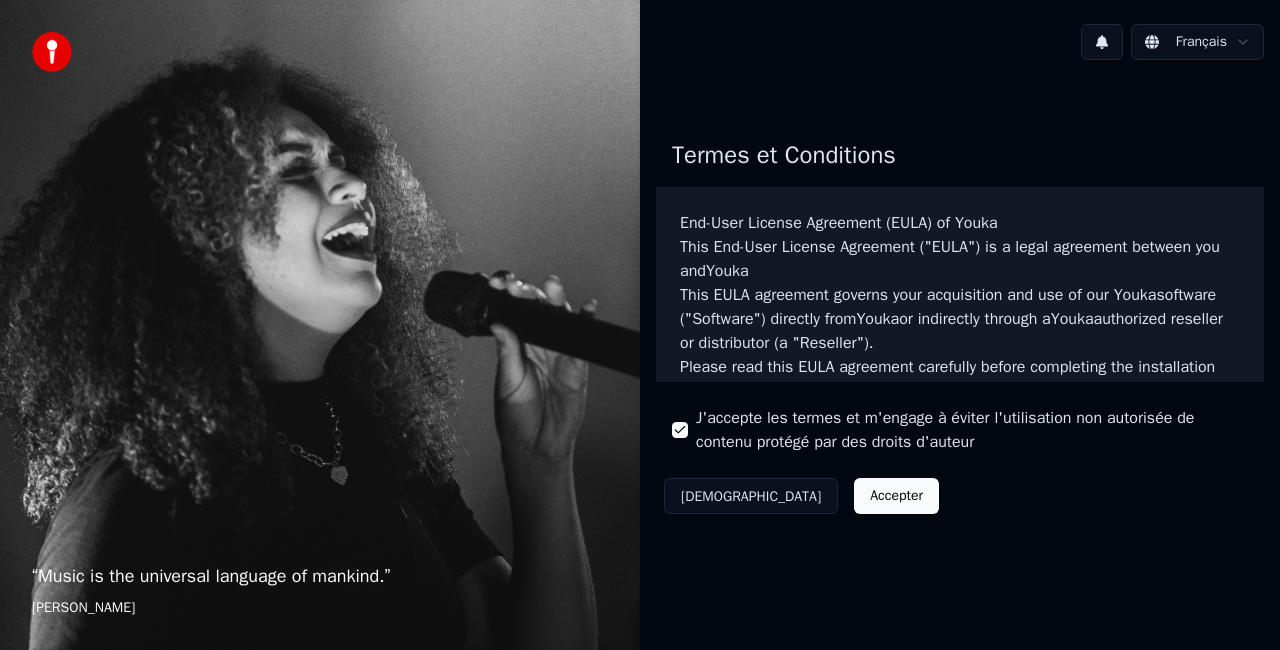 click on "Accepter" at bounding box center [896, 496] 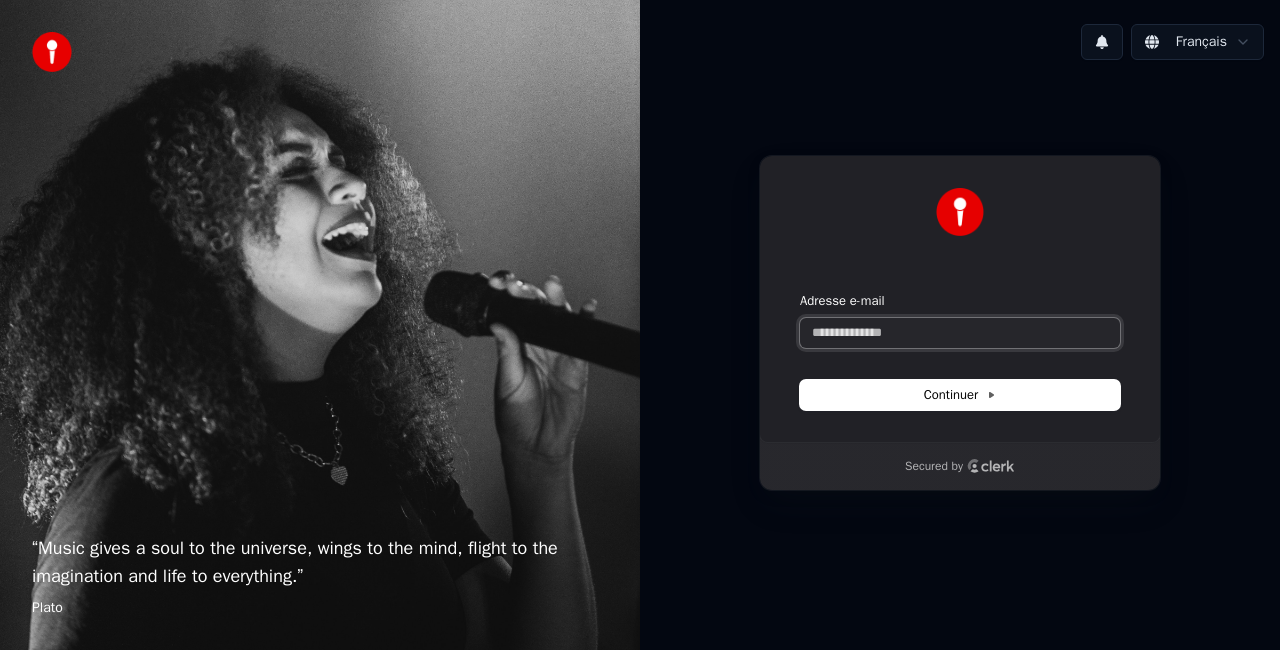 click on "Adresse e-mail" at bounding box center [960, 333] 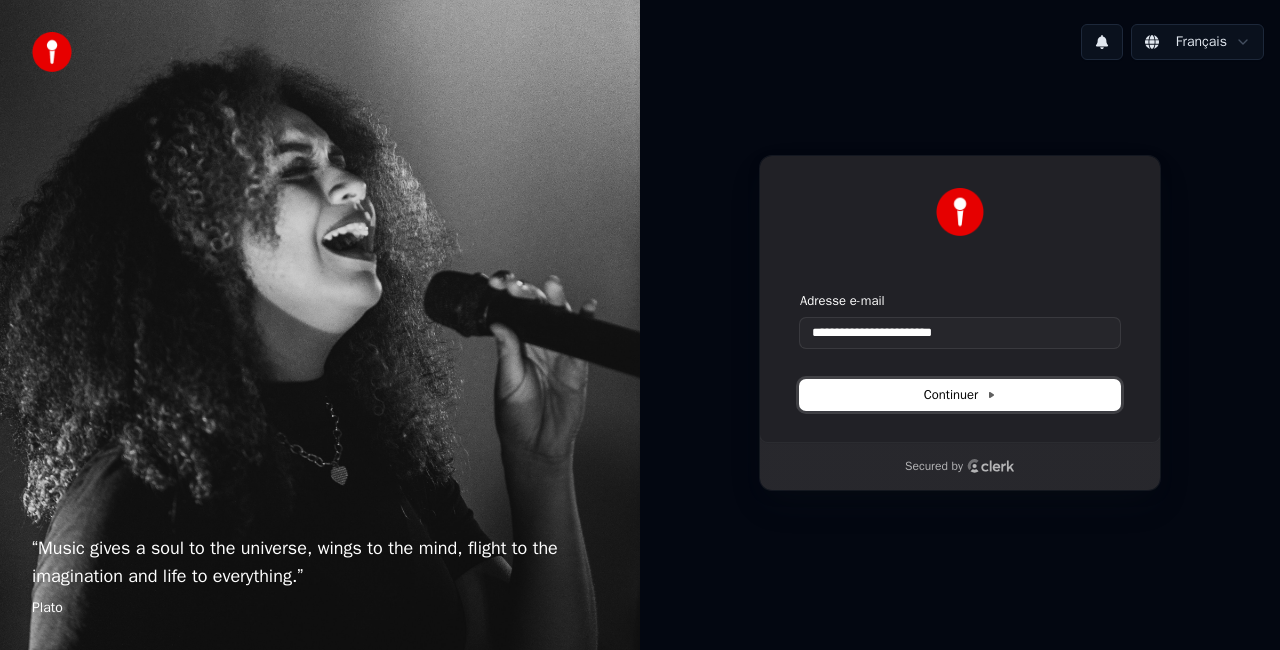 click on "Continuer" at bounding box center [960, 395] 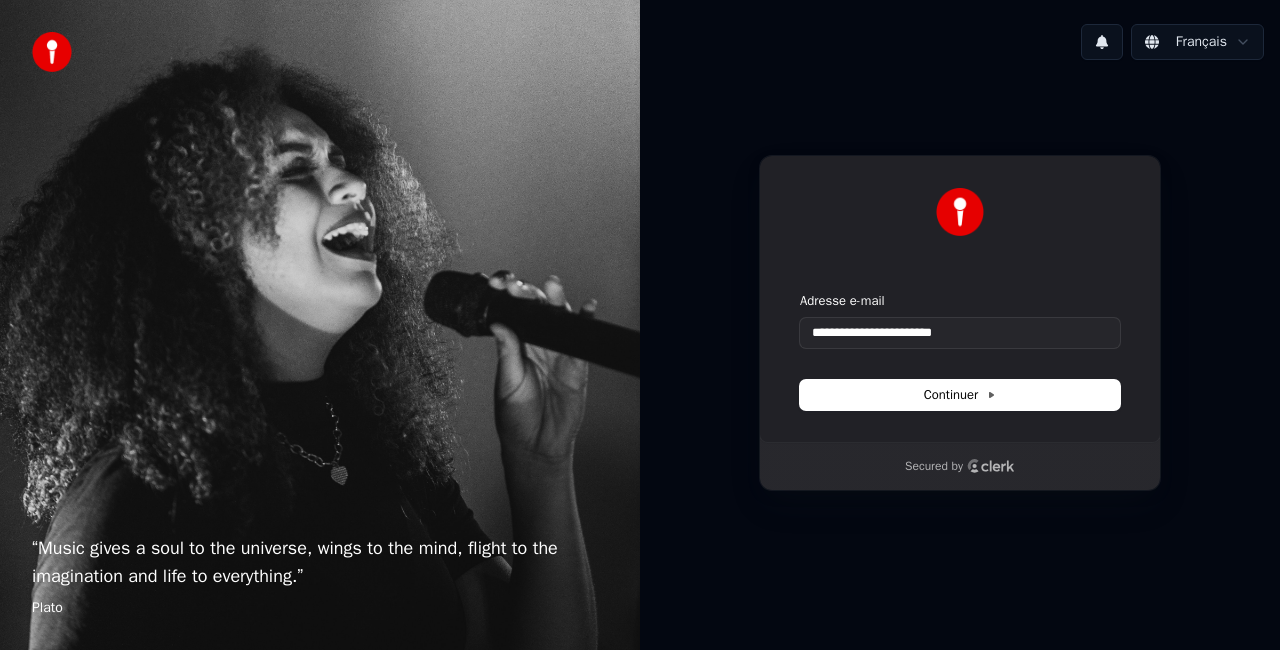 type on "**********" 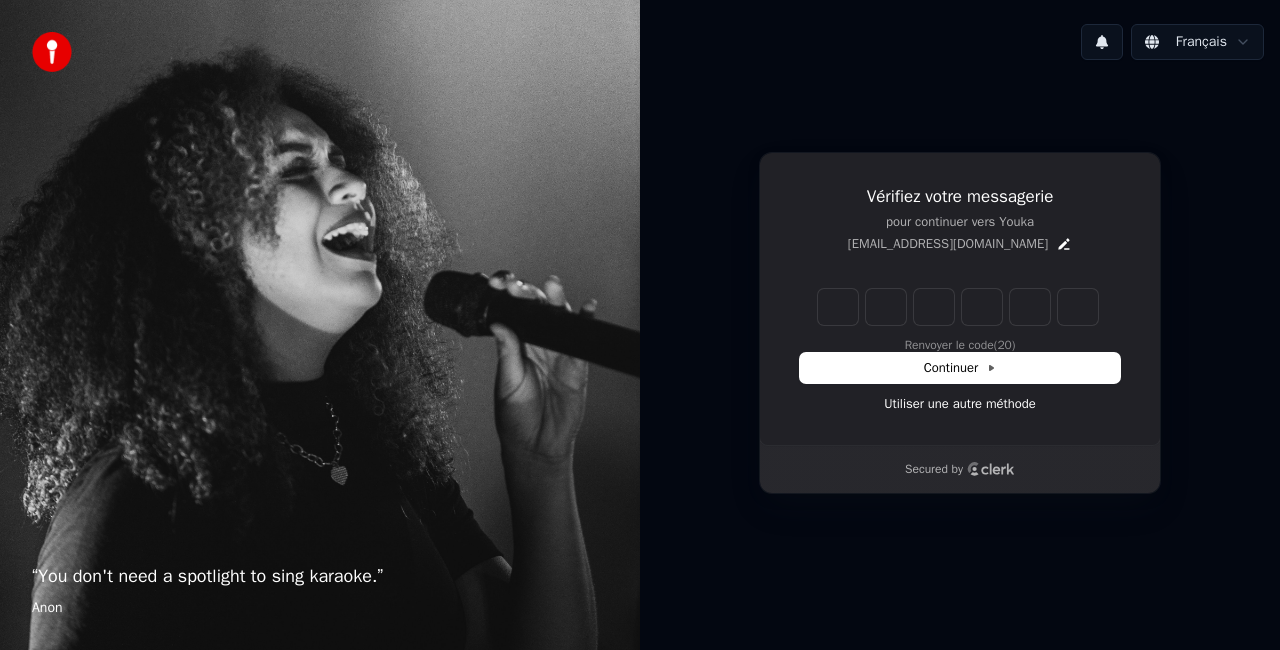 type on "*" 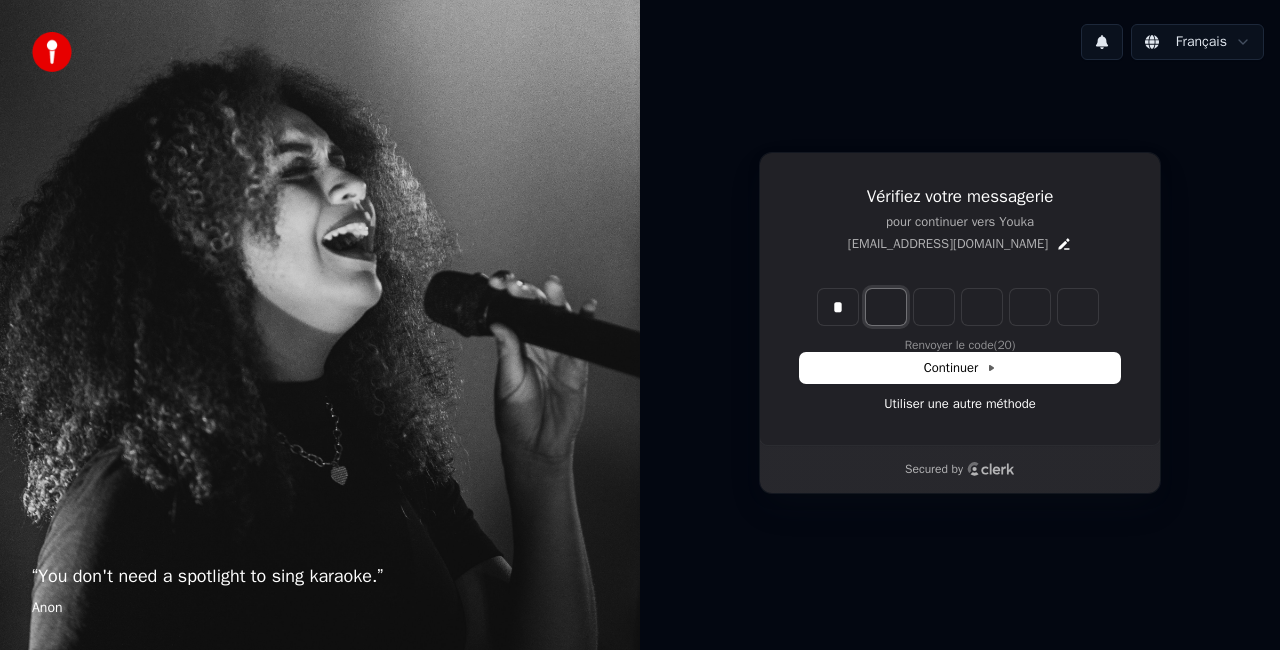 type on "*" 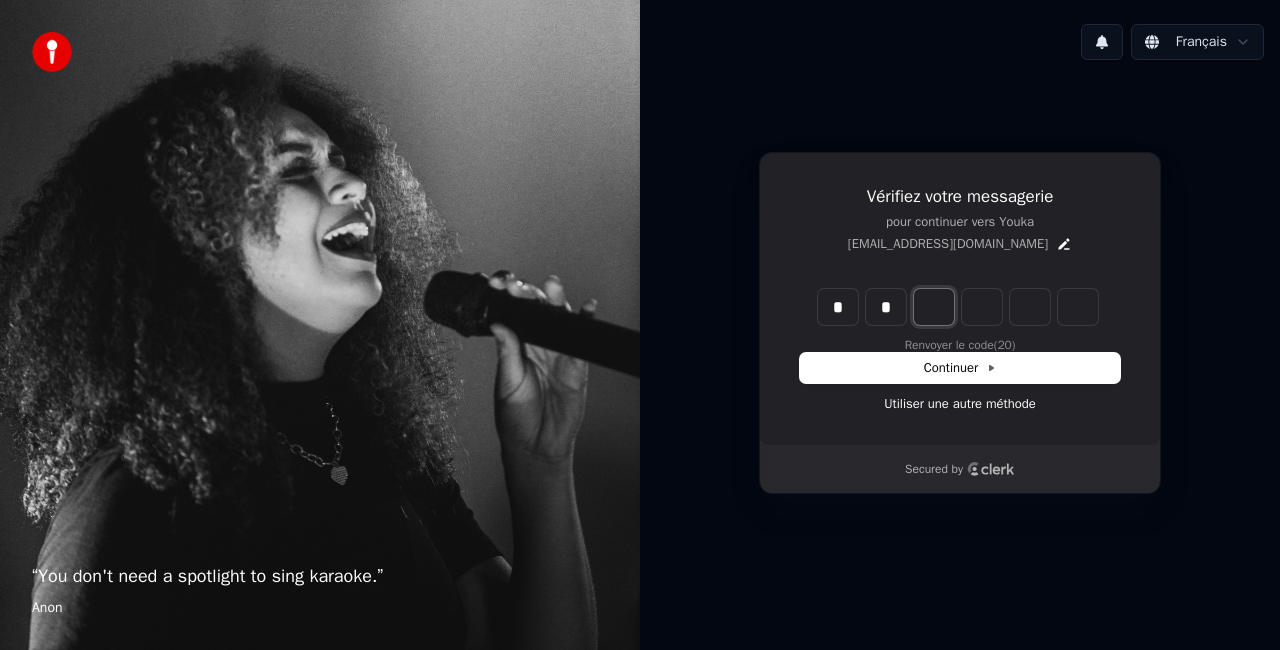 type on "**" 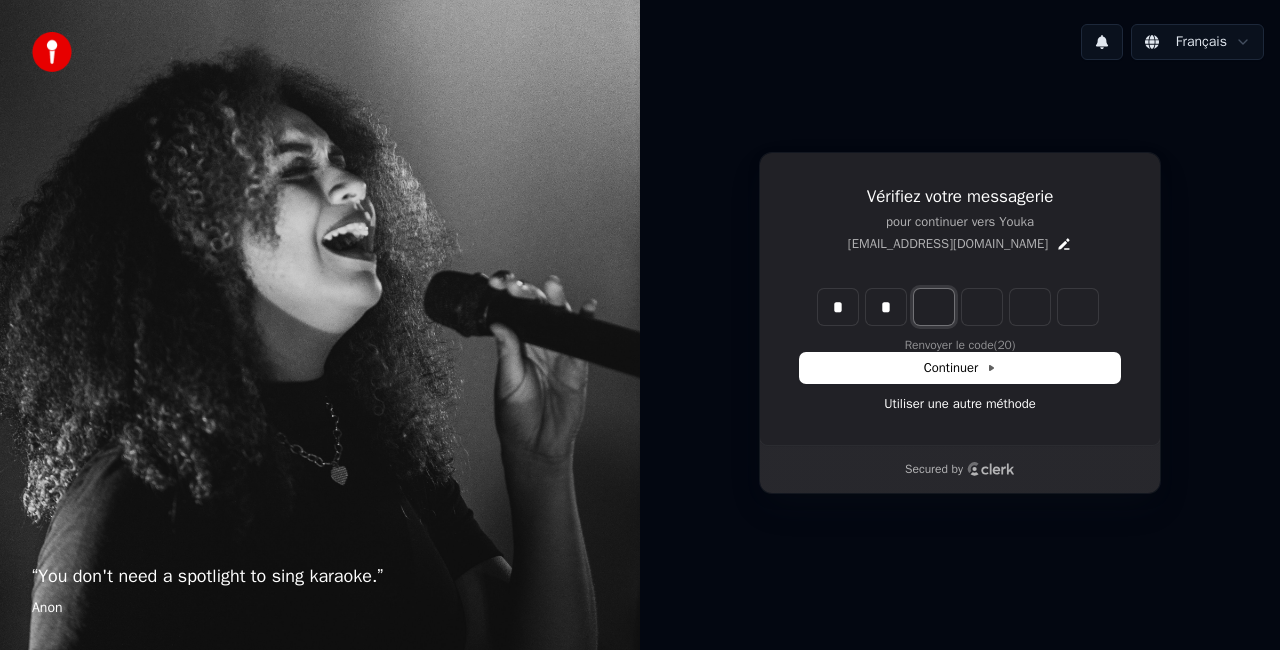 type on "*" 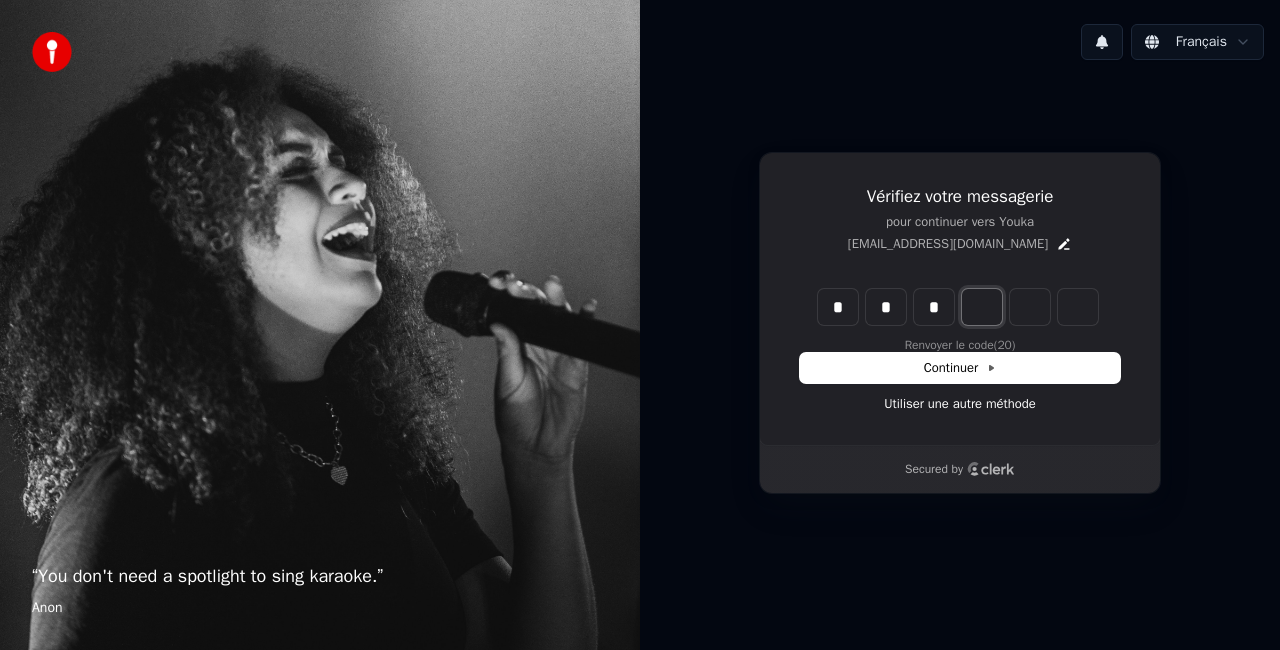 type on "***" 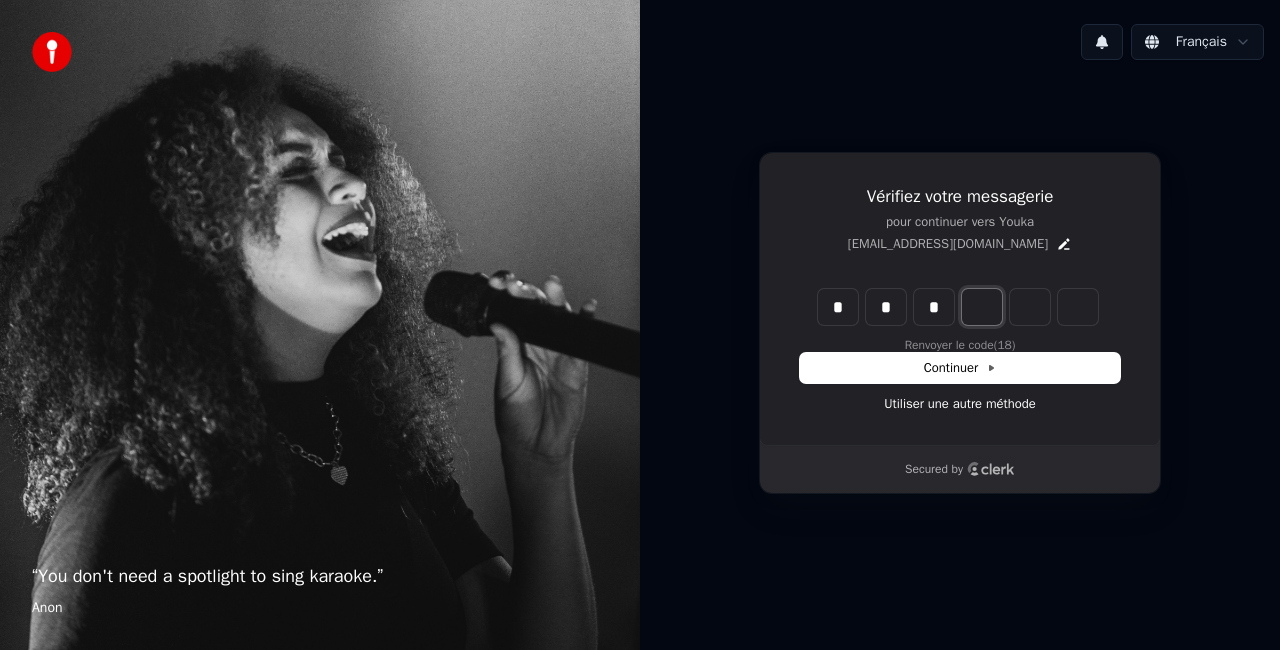 type on "*" 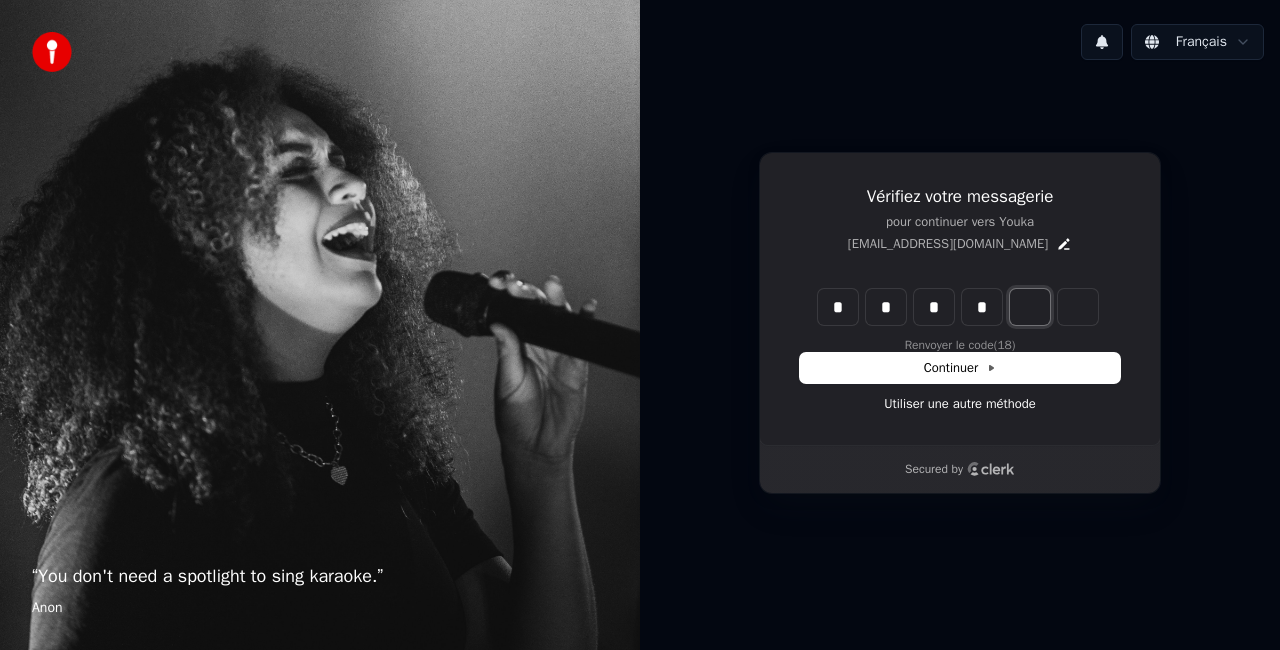 type on "****" 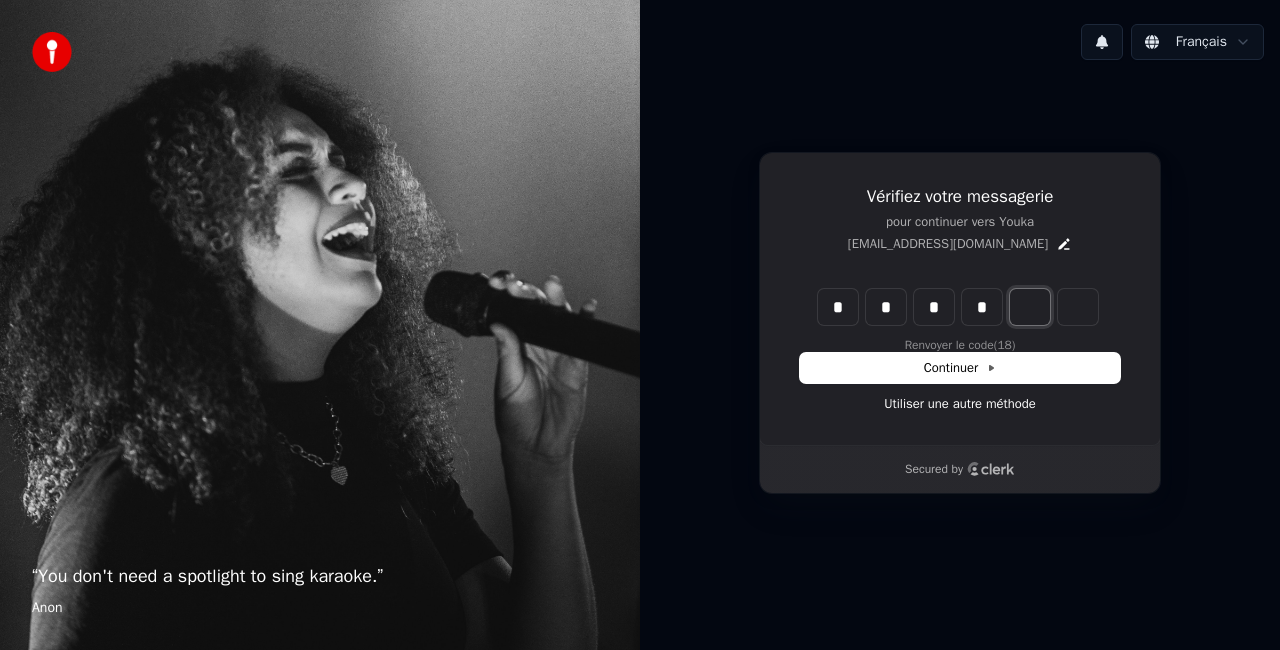 type on "*" 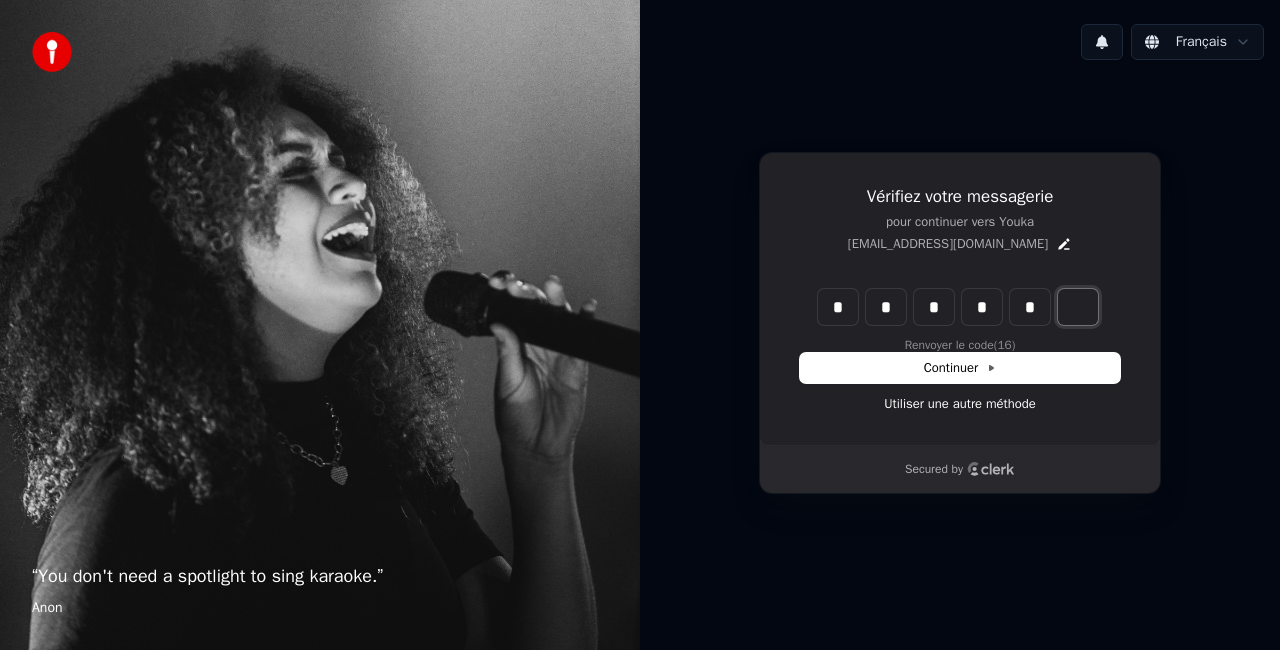 type on "******" 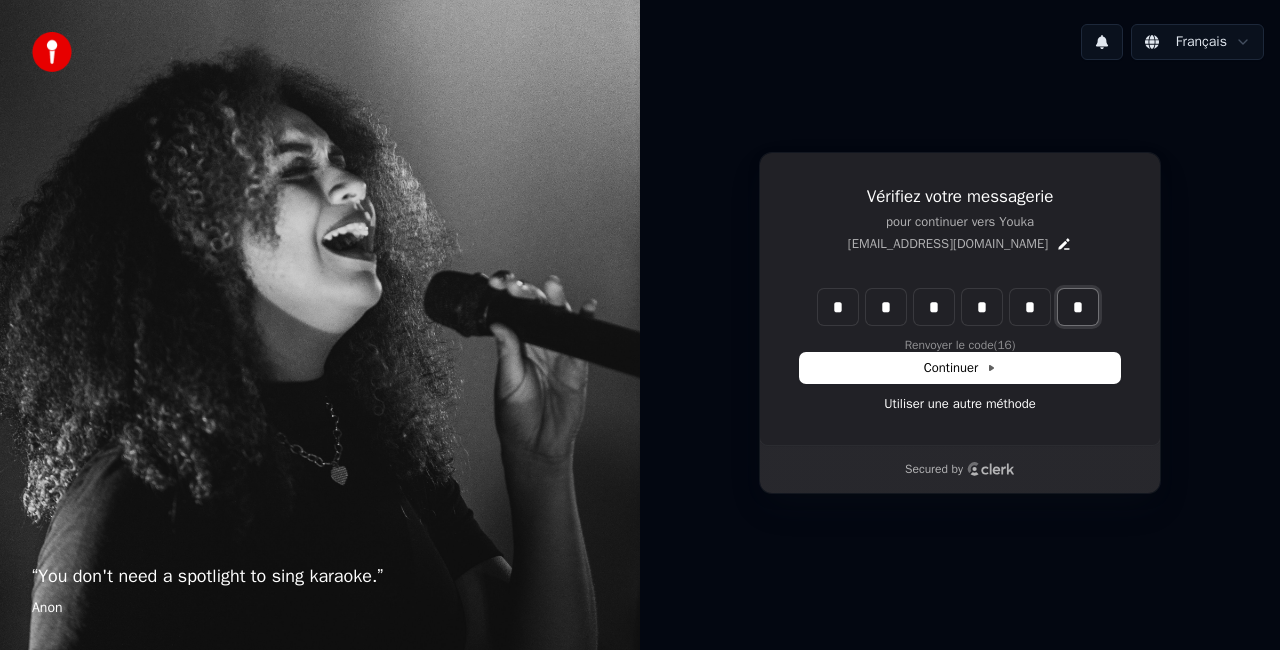 type on "*" 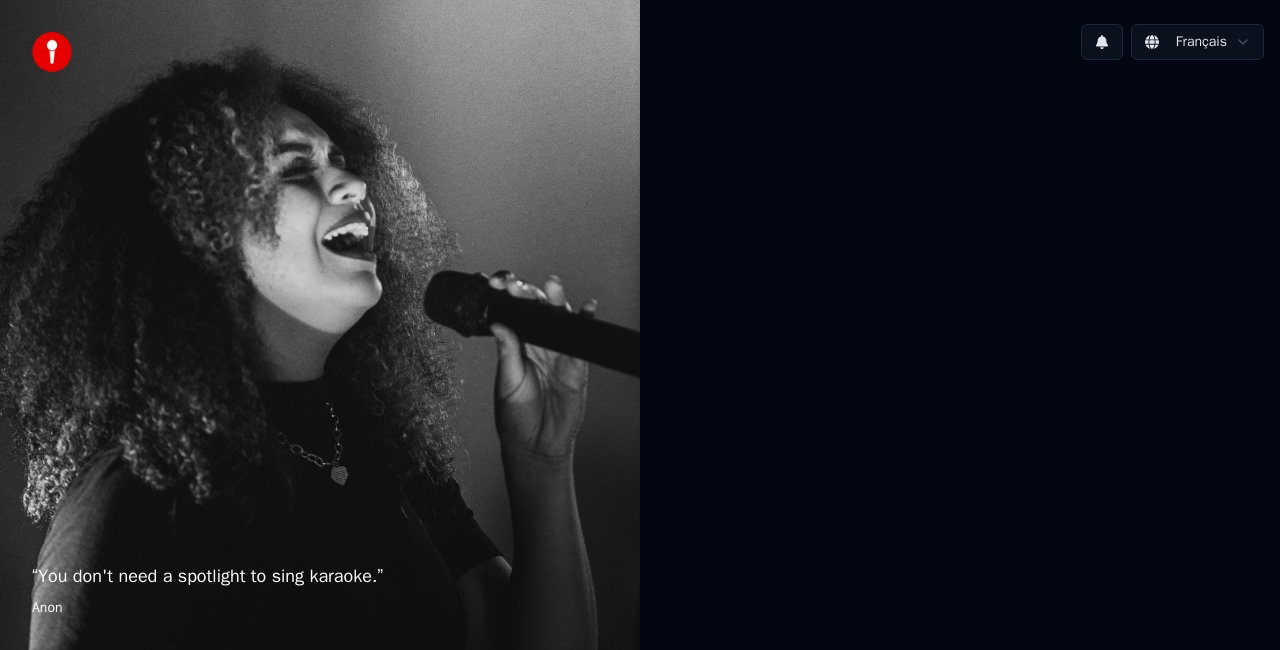 scroll, scrollTop: 0, scrollLeft: 0, axis: both 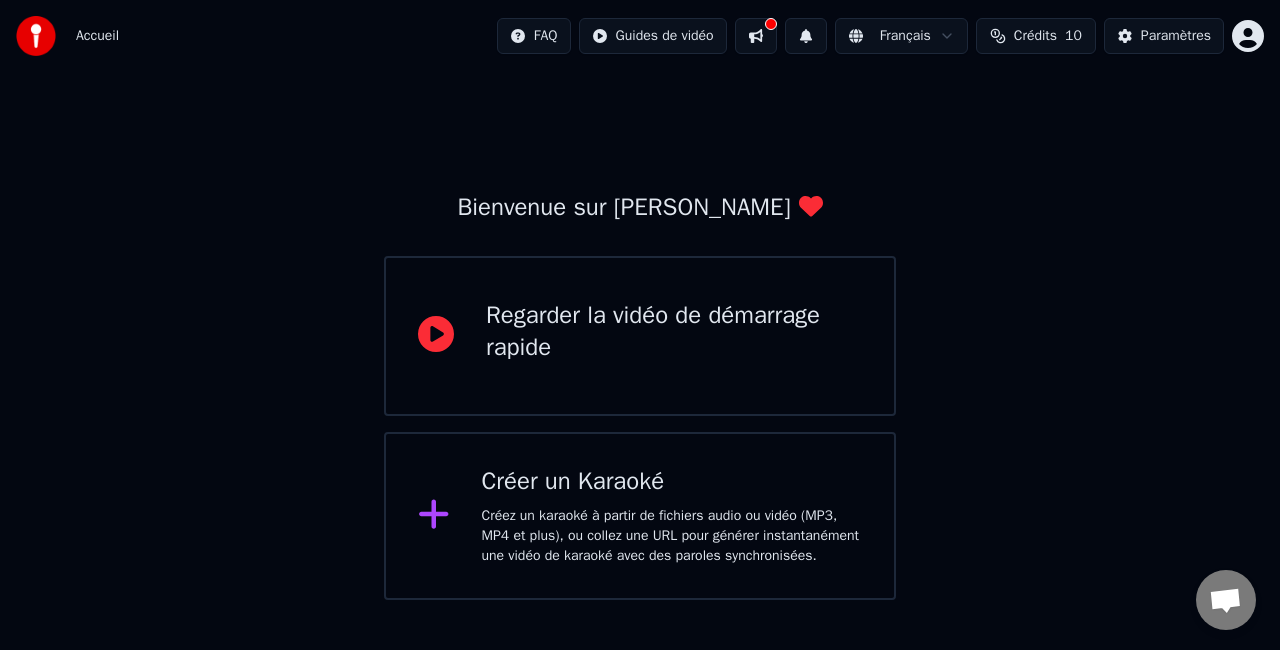click on "Regarder la vidéo de démarrage rapide" at bounding box center [674, 332] 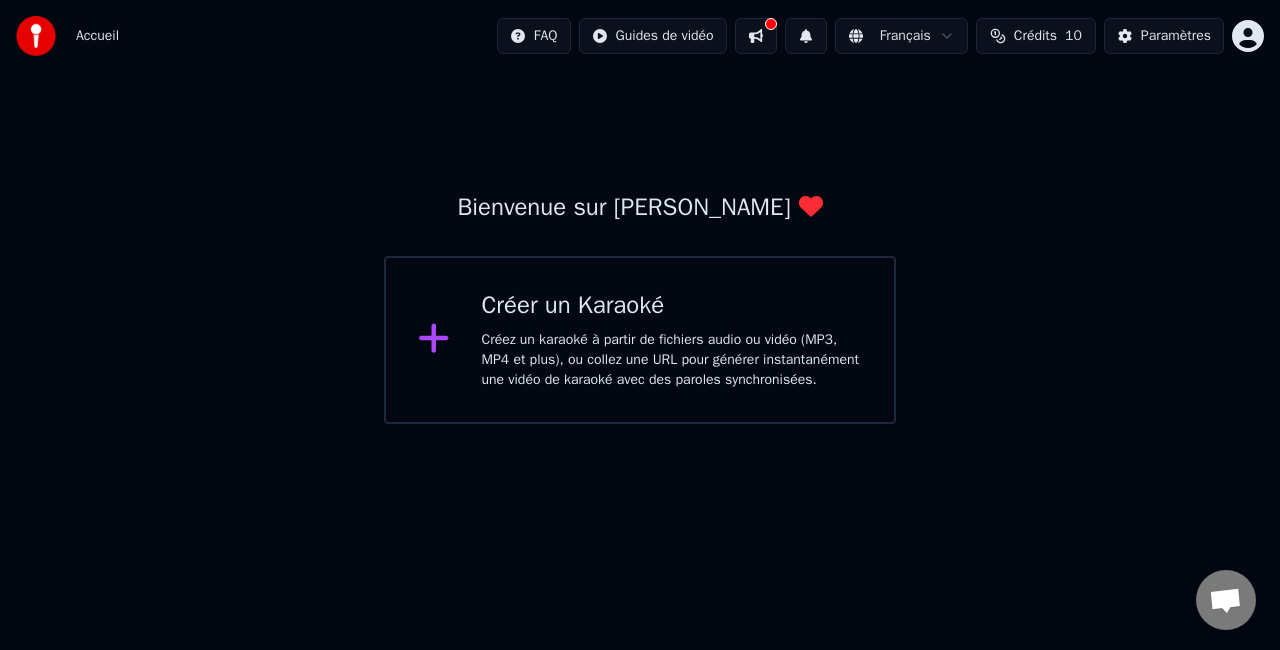 click on "Créez un karaoké à partir de fichiers audio ou vidéo (MP3, MP4 et plus), ou collez une URL pour générer instantanément une vidéo de karaoké avec des paroles synchronisées." at bounding box center (672, 360) 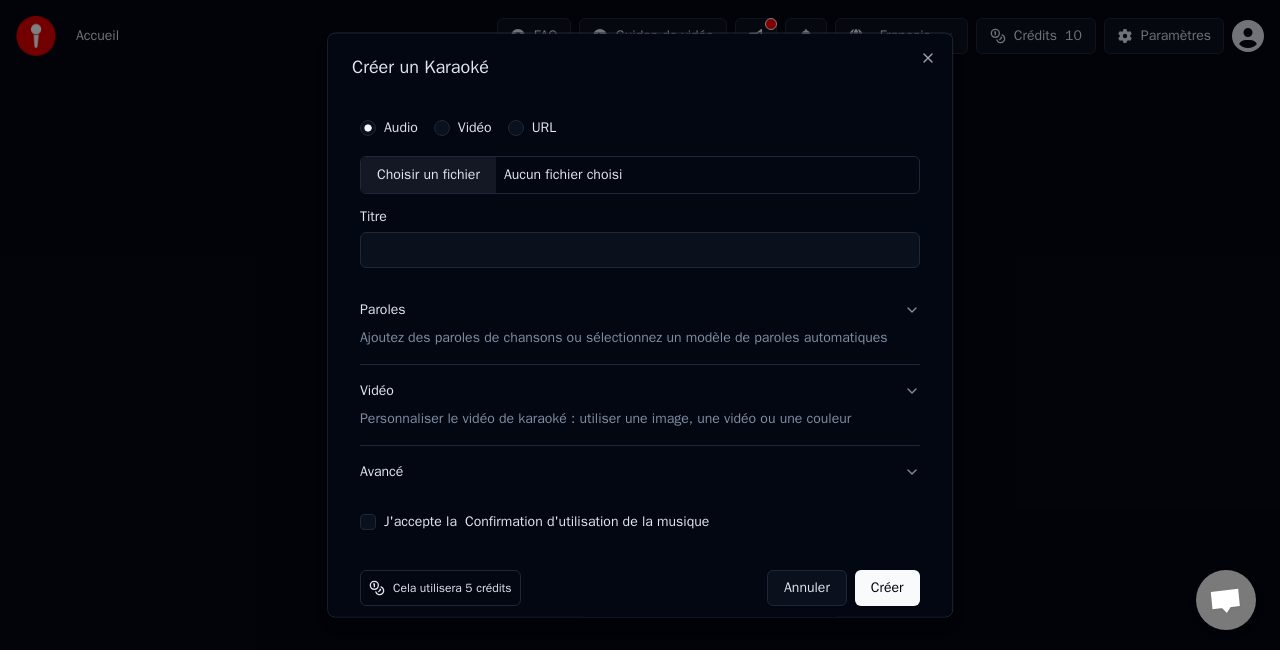 click on "URL" at bounding box center [516, 128] 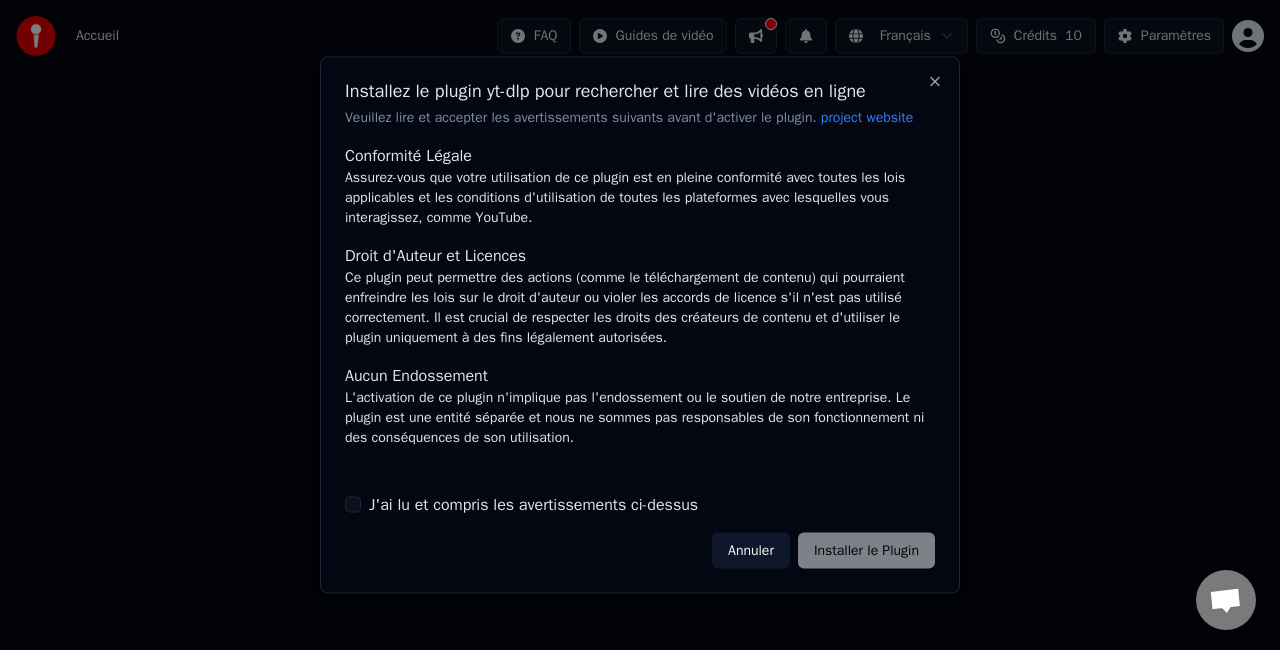 click on "Droit d'Auteur et Licences" at bounding box center [640, 255] 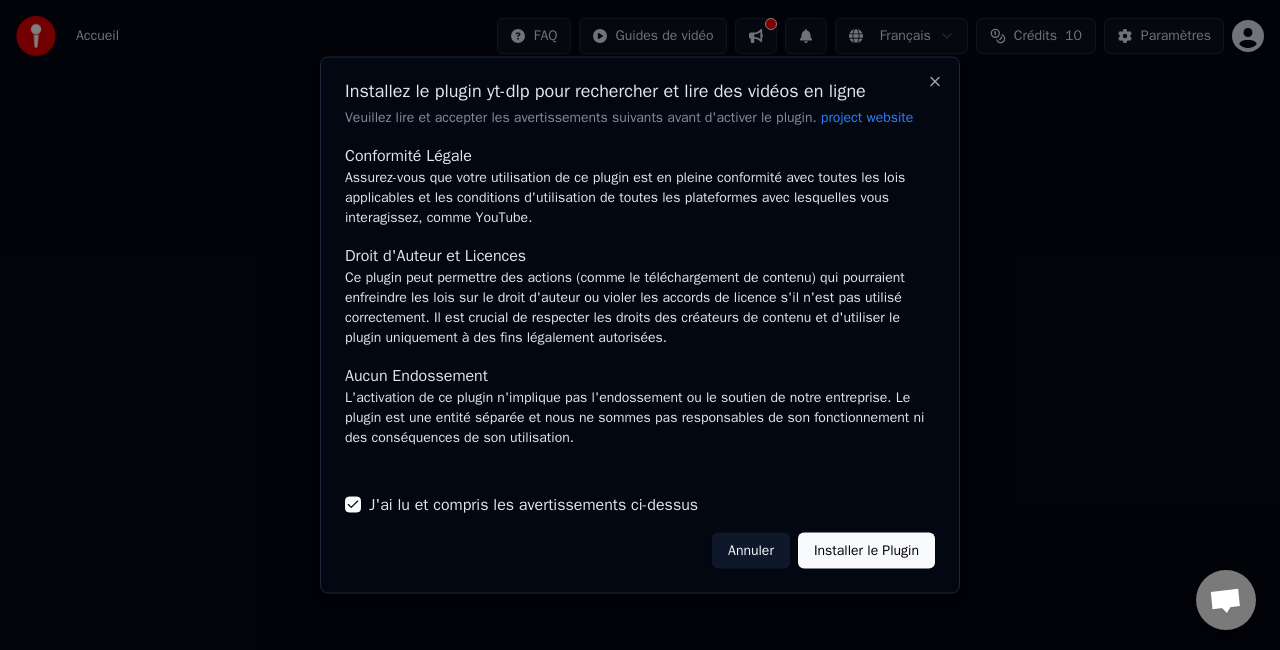 click on "Installer le Plugin" at bounding box center [866, 550] 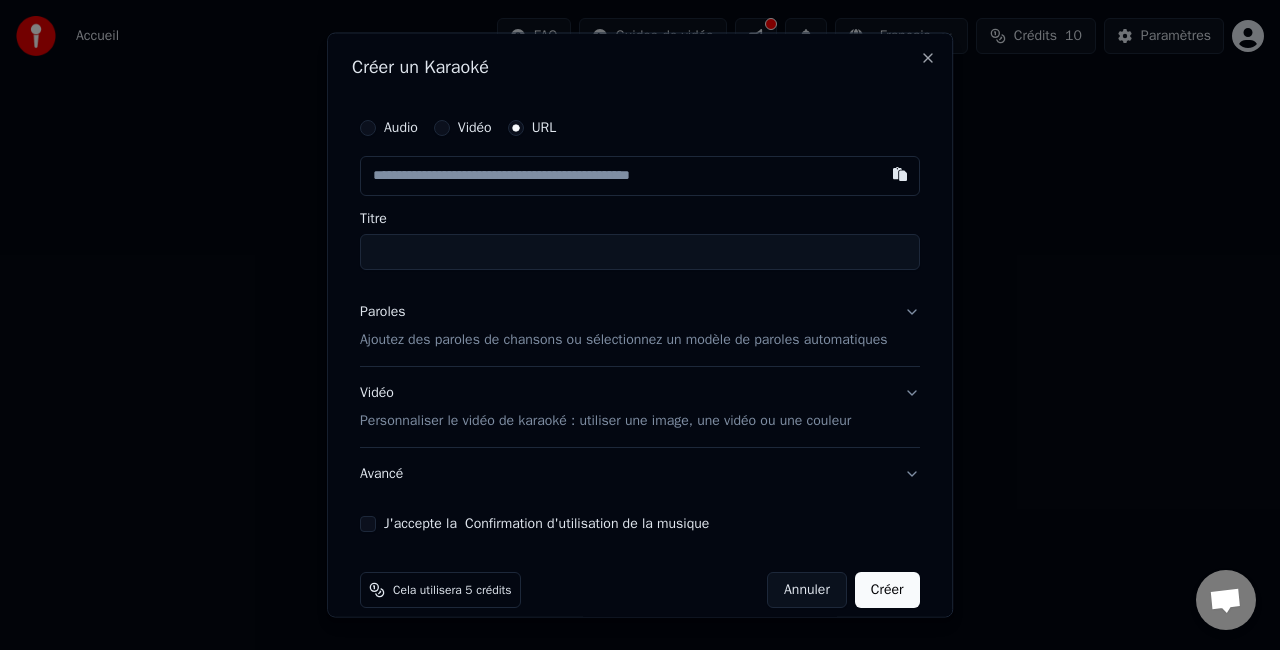 paste on "**********" 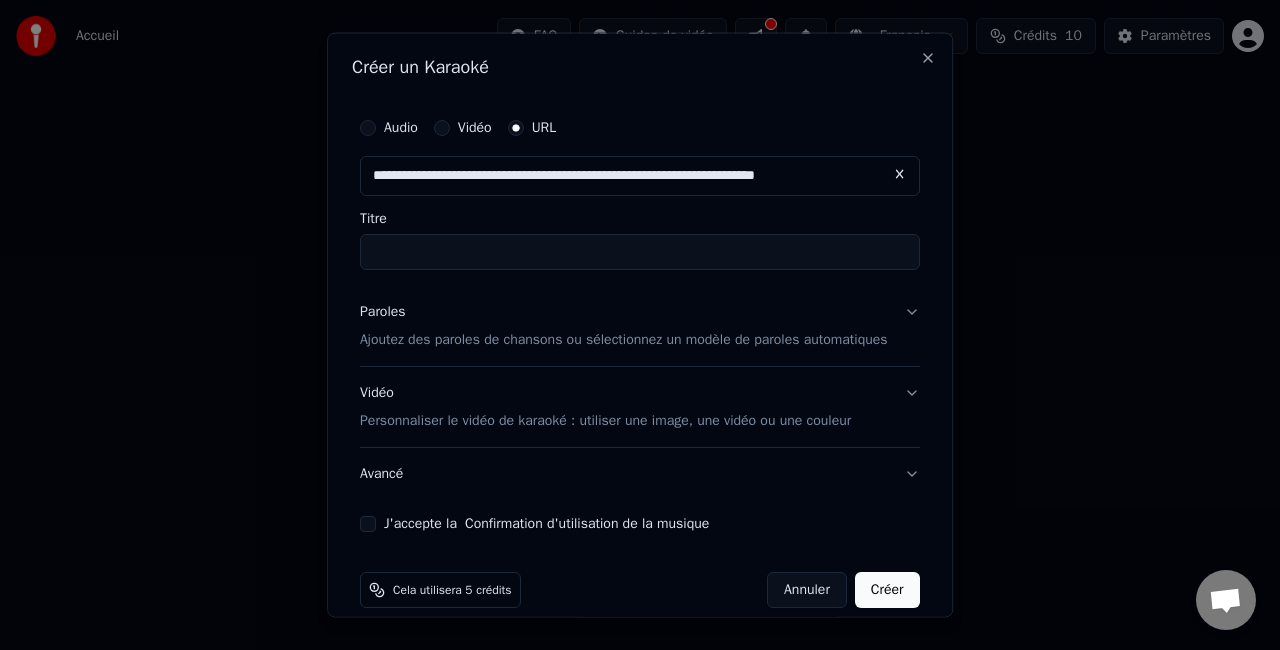 scroll, scrollTop: 0, scrollLeft: 10, axis: horizontal 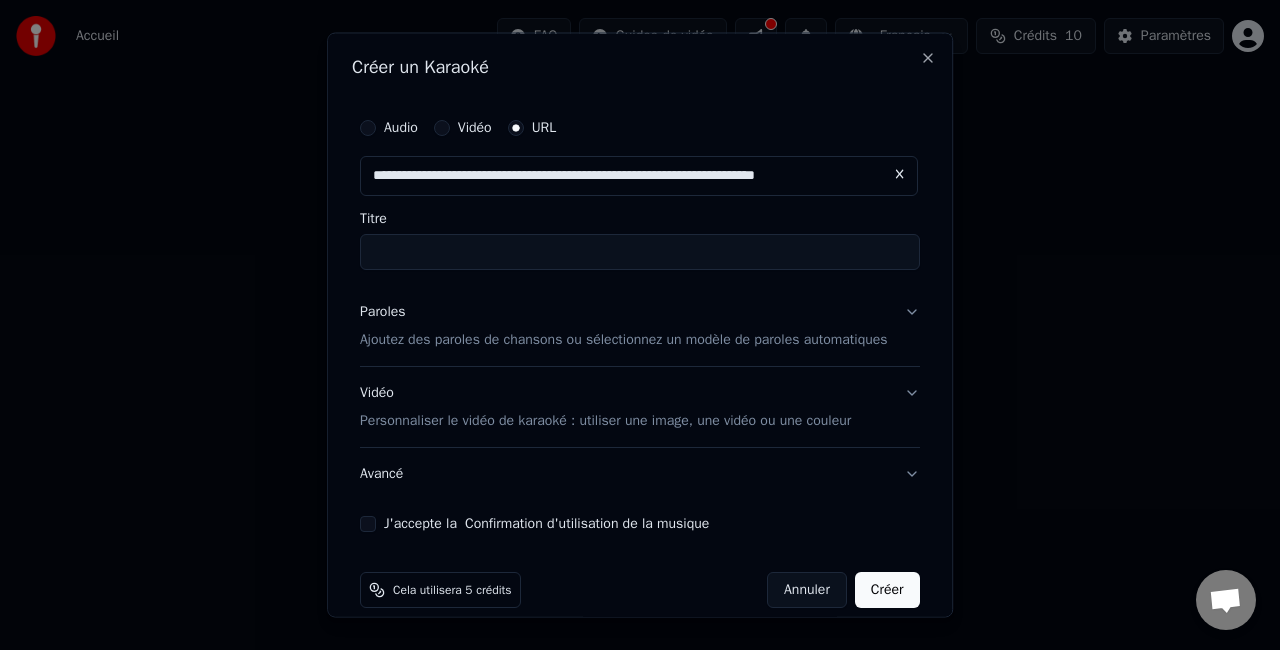 type on "**********" 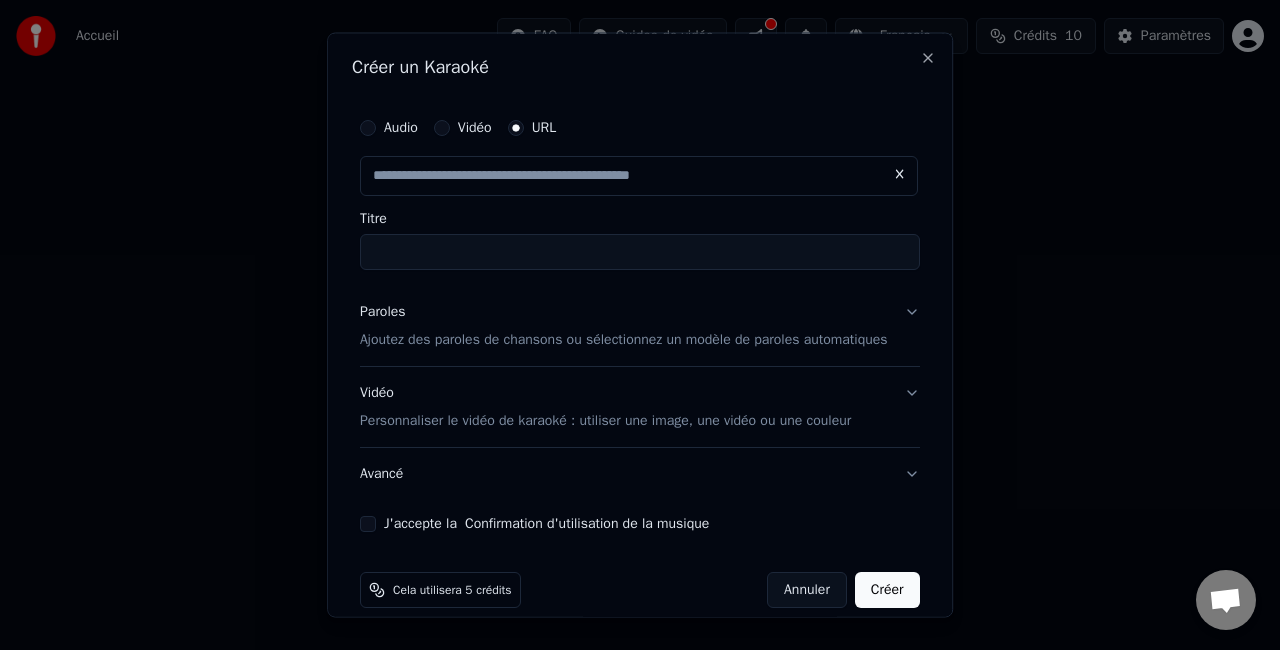 scroll, scrollTop: 0, scrollLeft: 0, axis: both 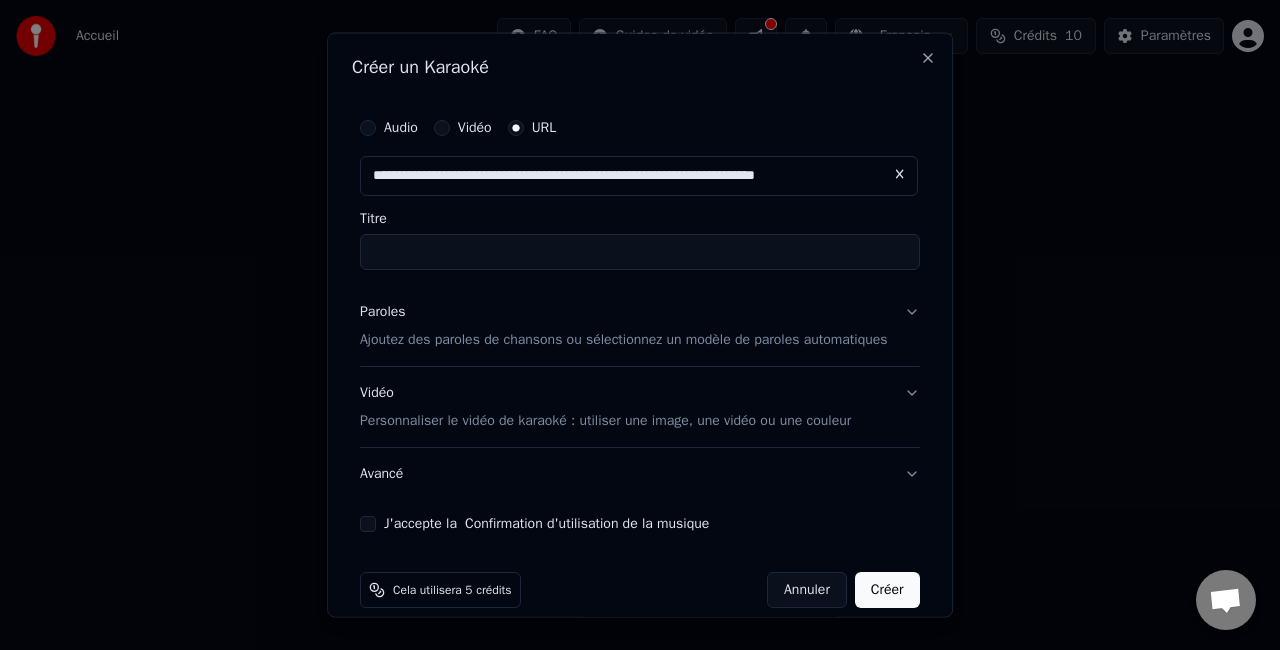 type on "**********" 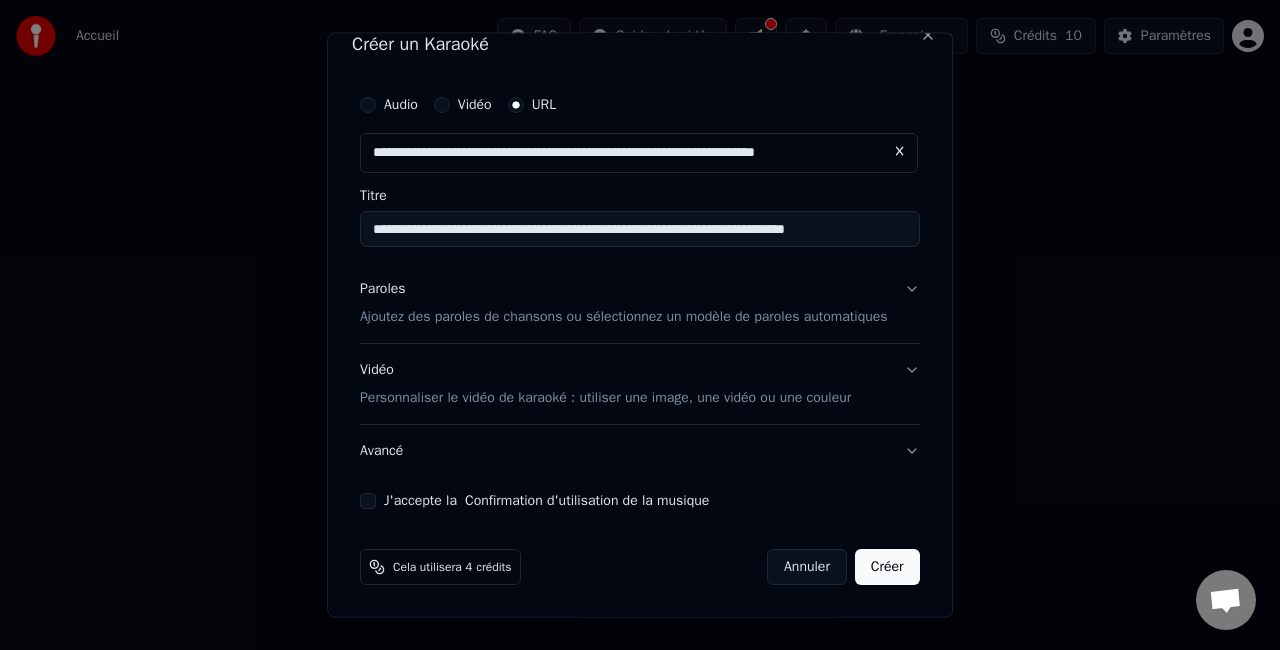 scroll, scrollTop: 28, scrollLeft: 0, axis: vertical 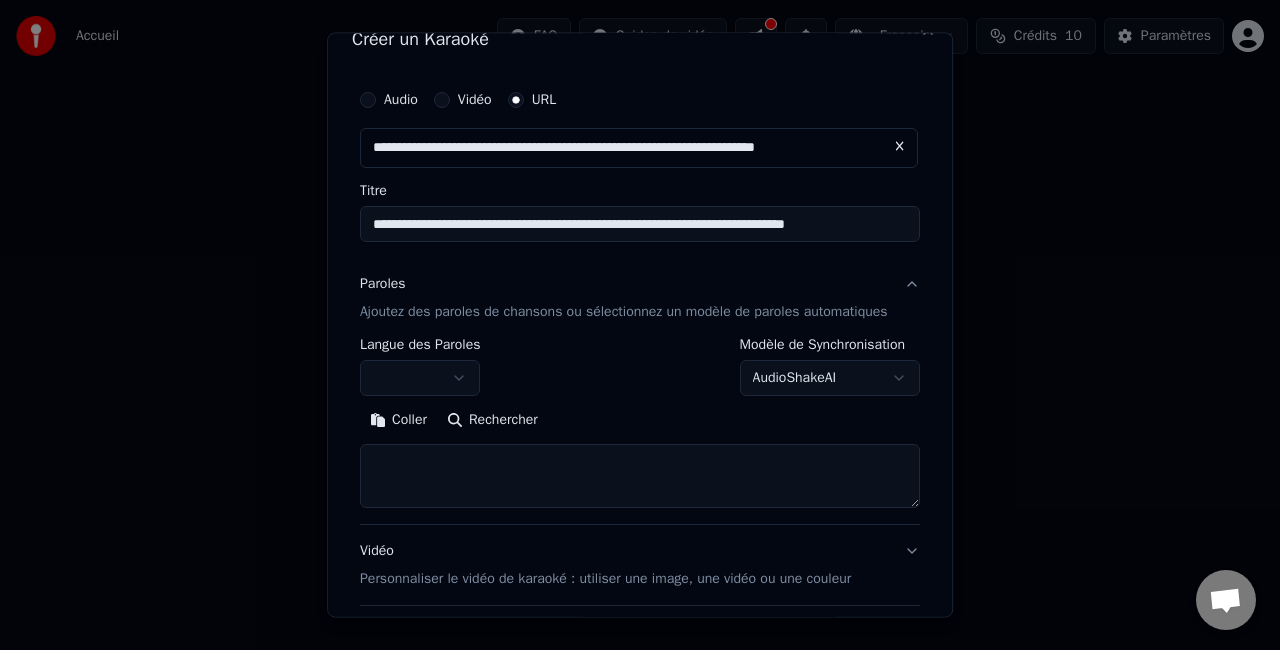 click at bounding box center [420, 377] 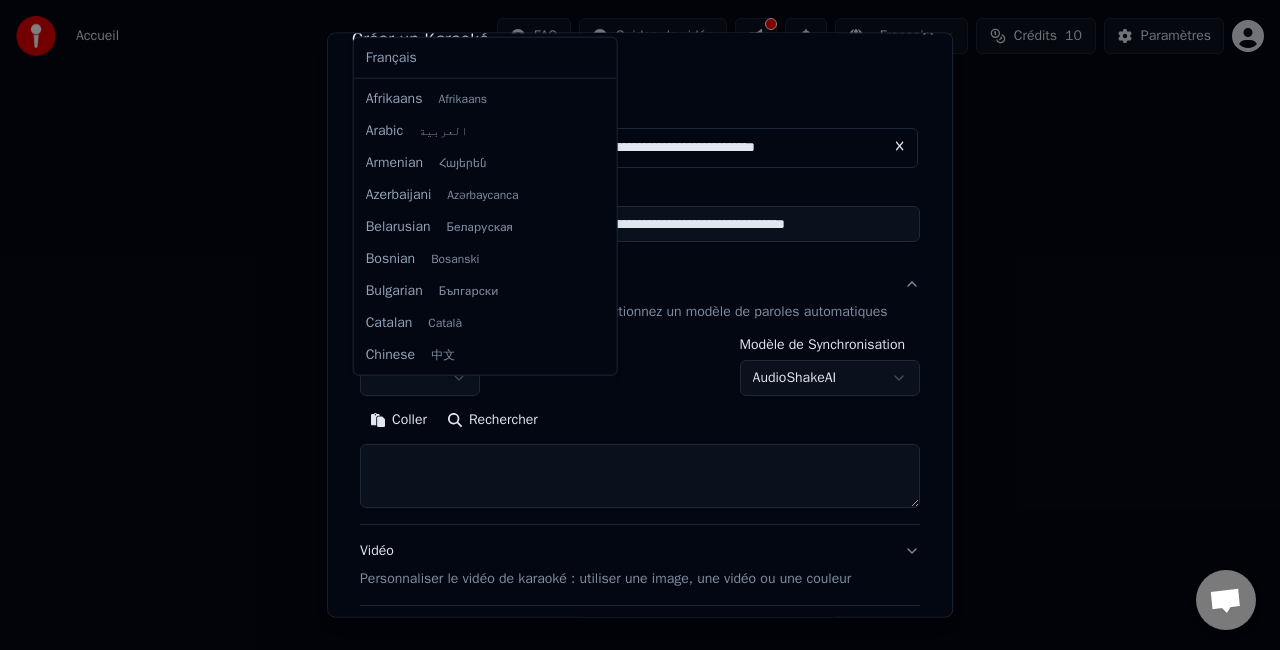 select on "**" 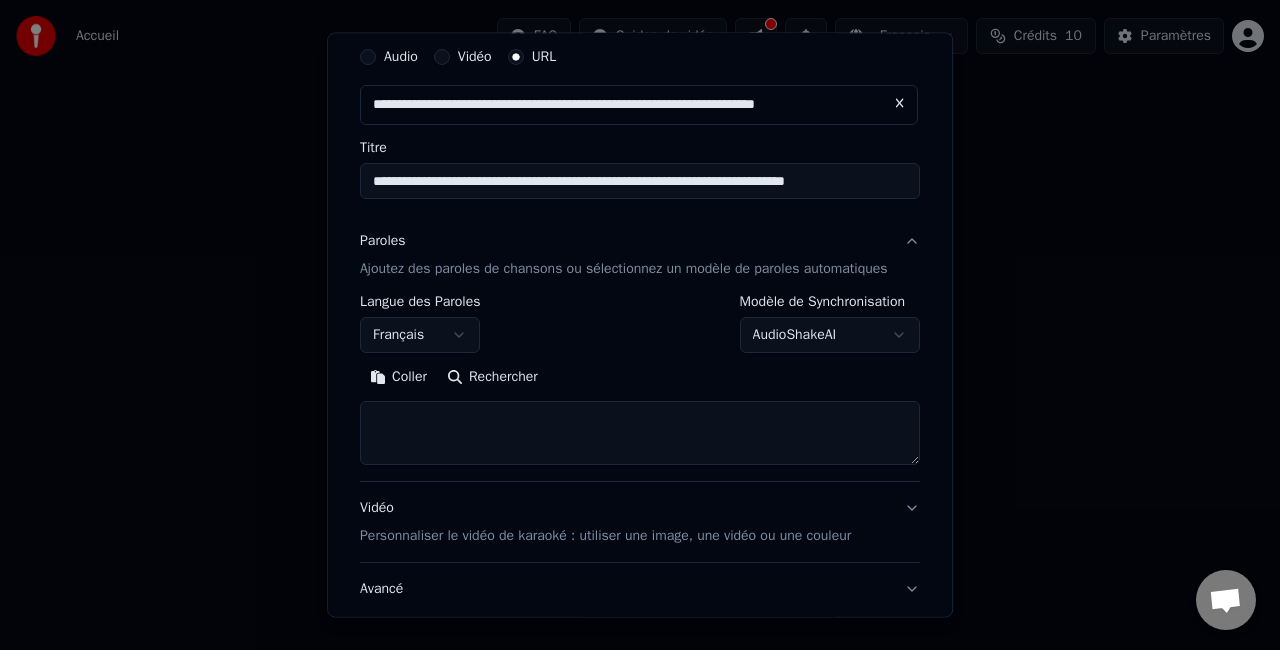 scroll, scrollTop: 75, scrollLeft: 0, axis: vertical 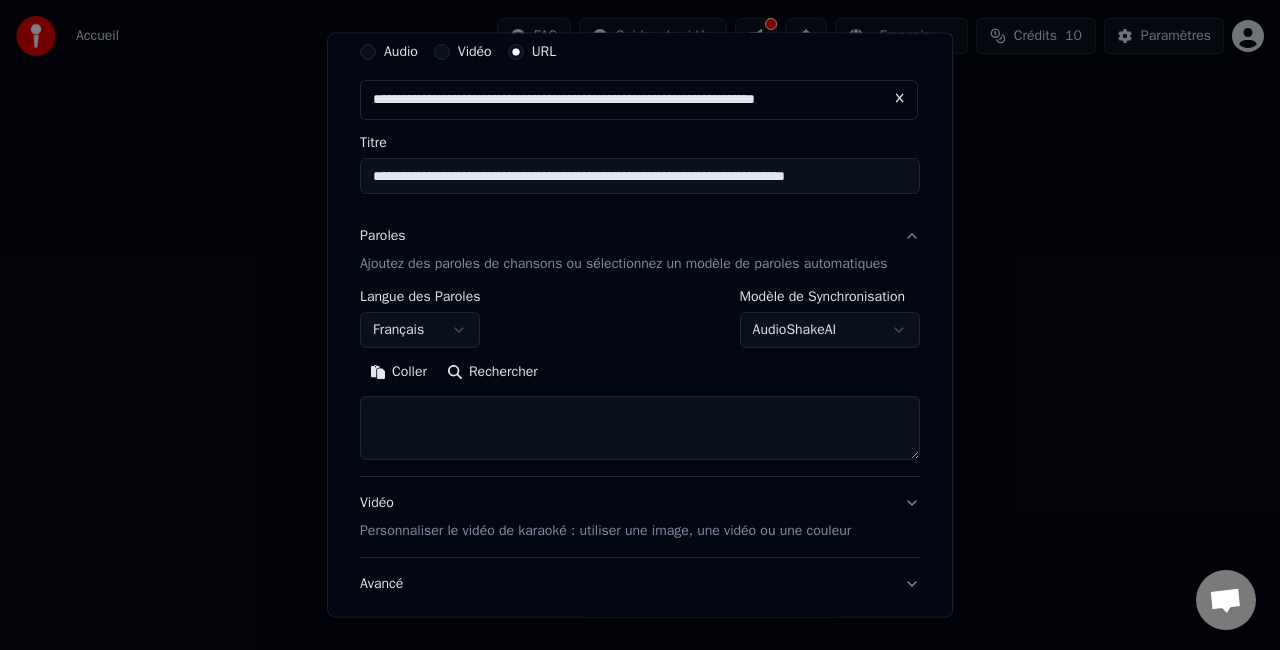 click at bounding box center [640, 428] 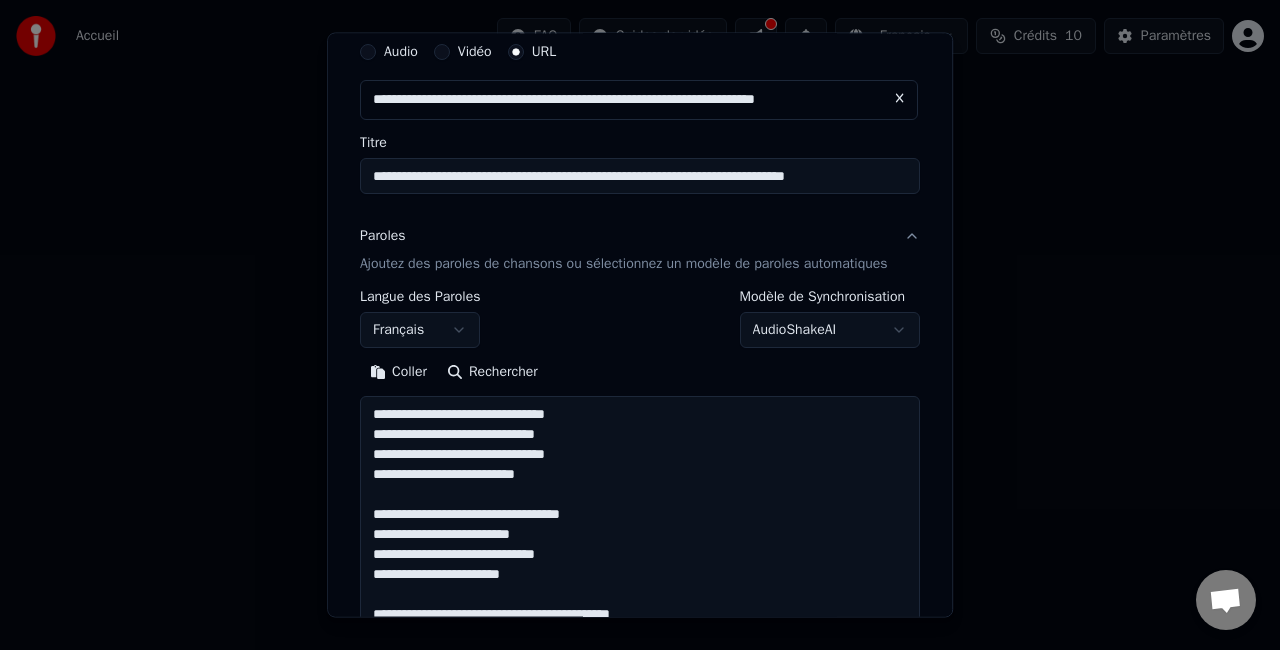 scroll, scrollTop: 1623, scrollLeft: 0, axis: vertical 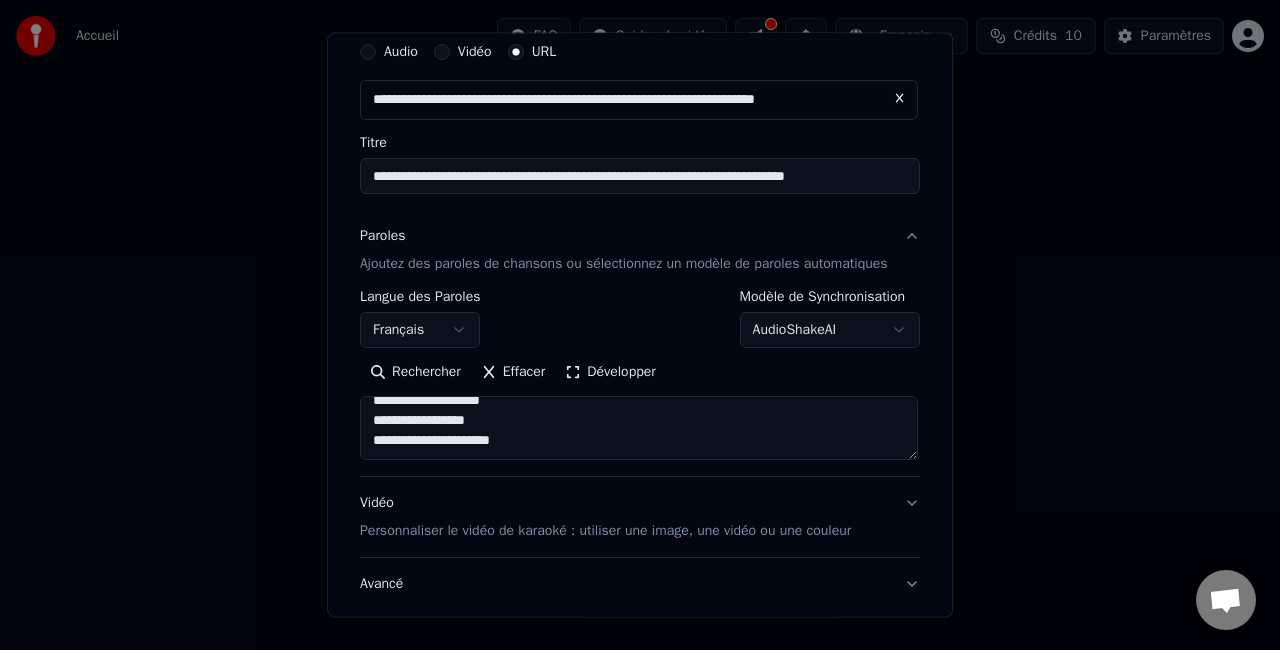click at bounding box center (639, 428) 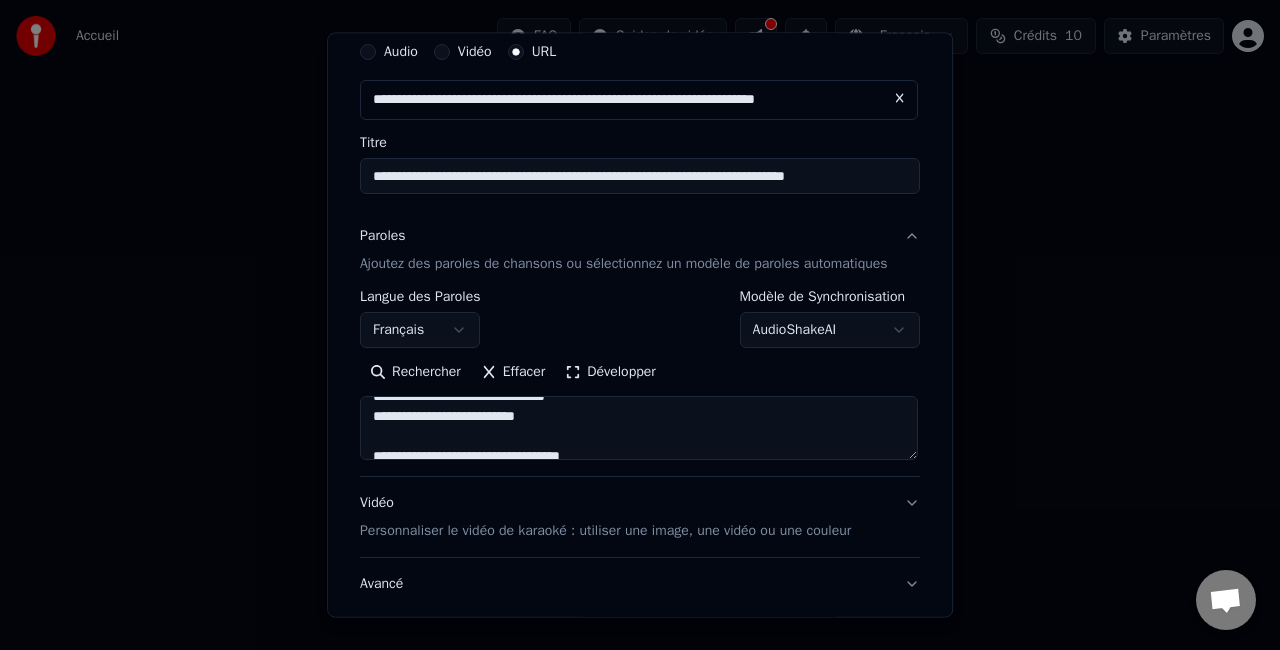 scroll, scrollTop: 0, scrollLeft: 0, axis: both 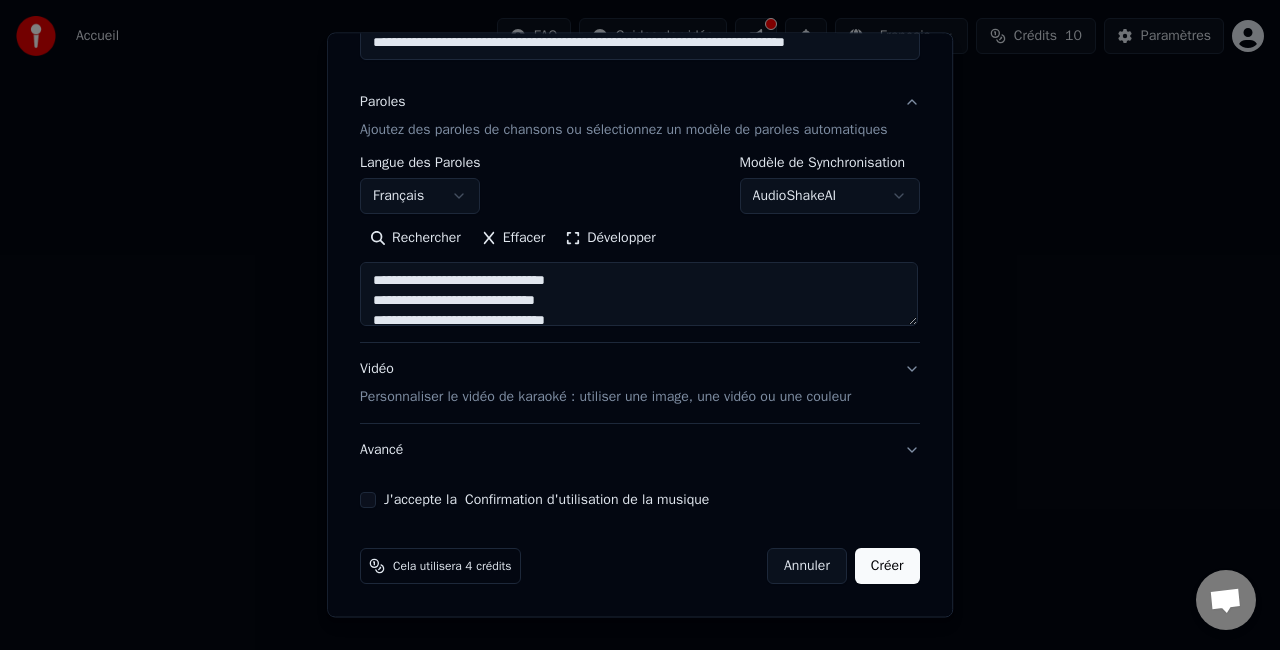 type on "**********" 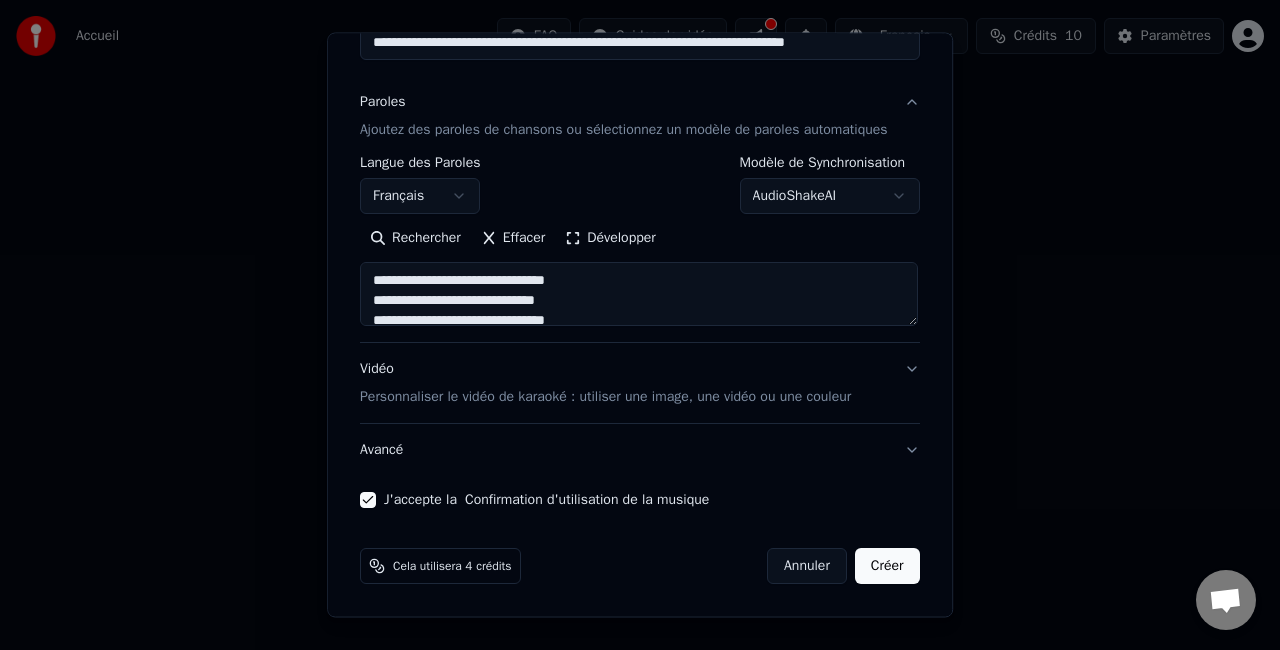click on "Créer" at bounding box center (887, 566) 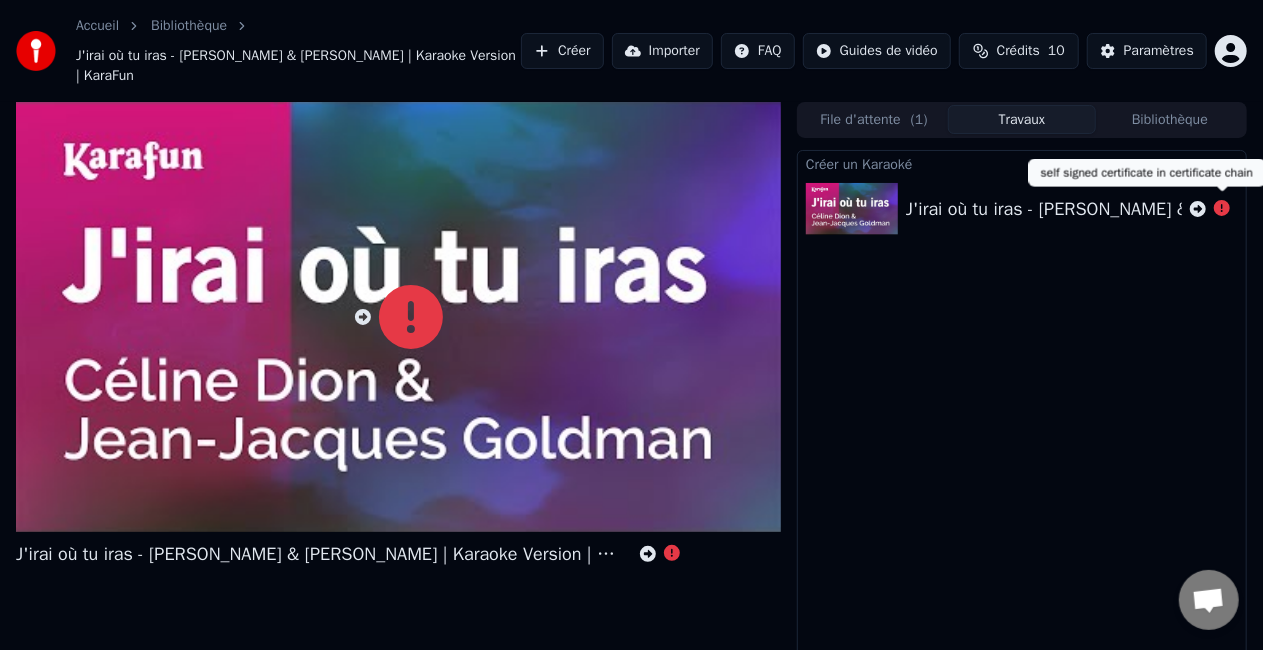 click 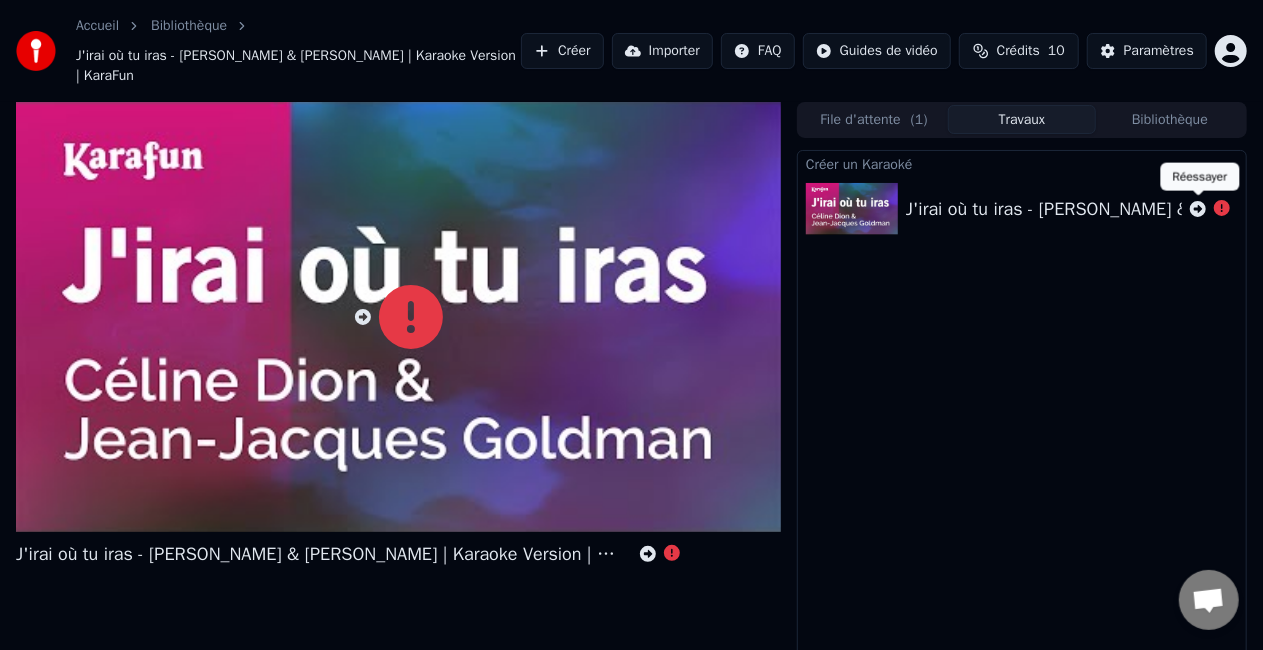 click 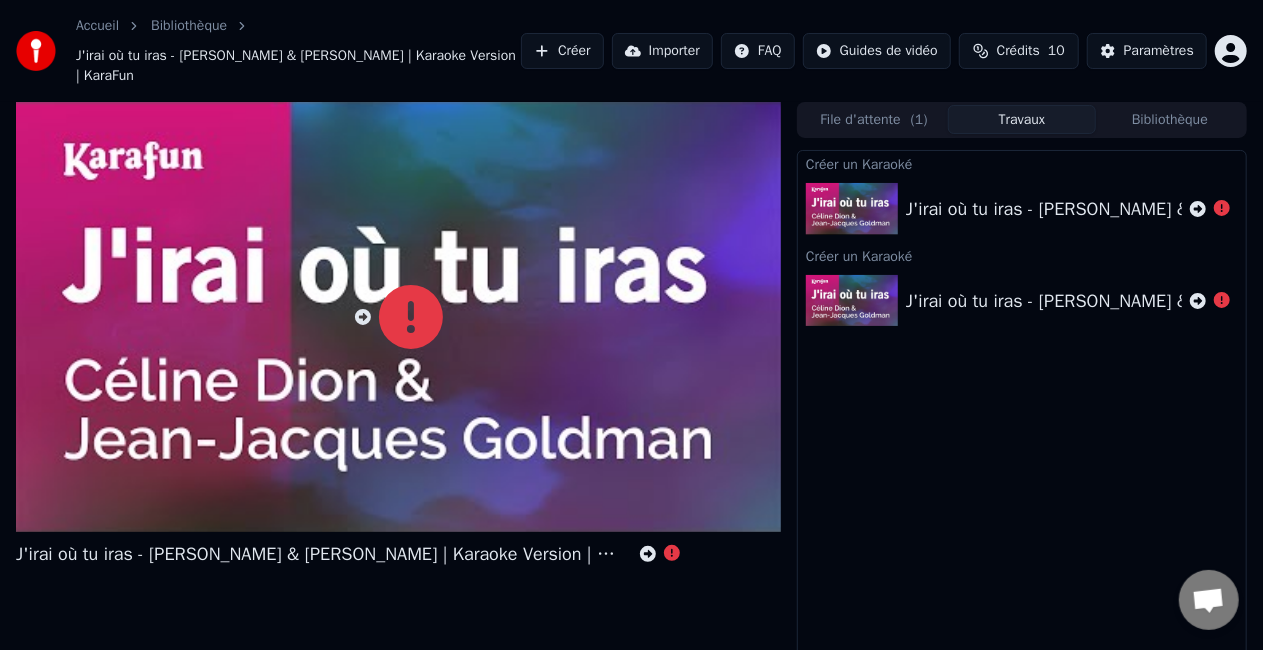 click on "Créer" at bounding box center [562, 51] 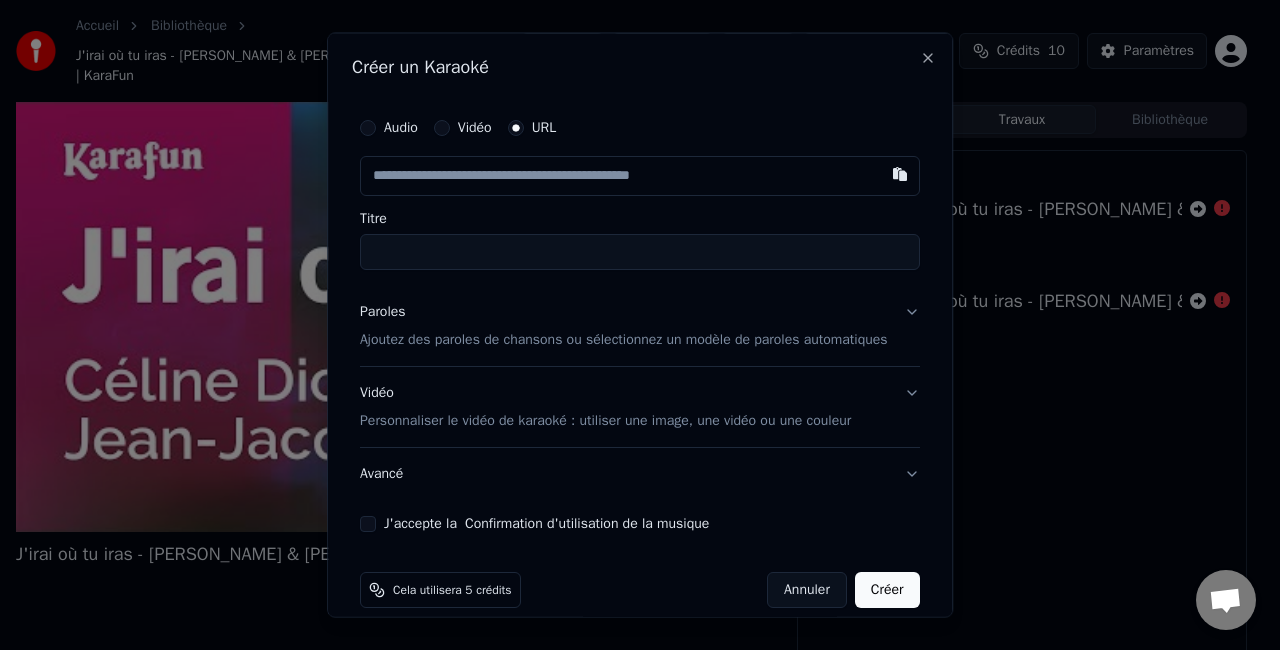 paste on "**********" 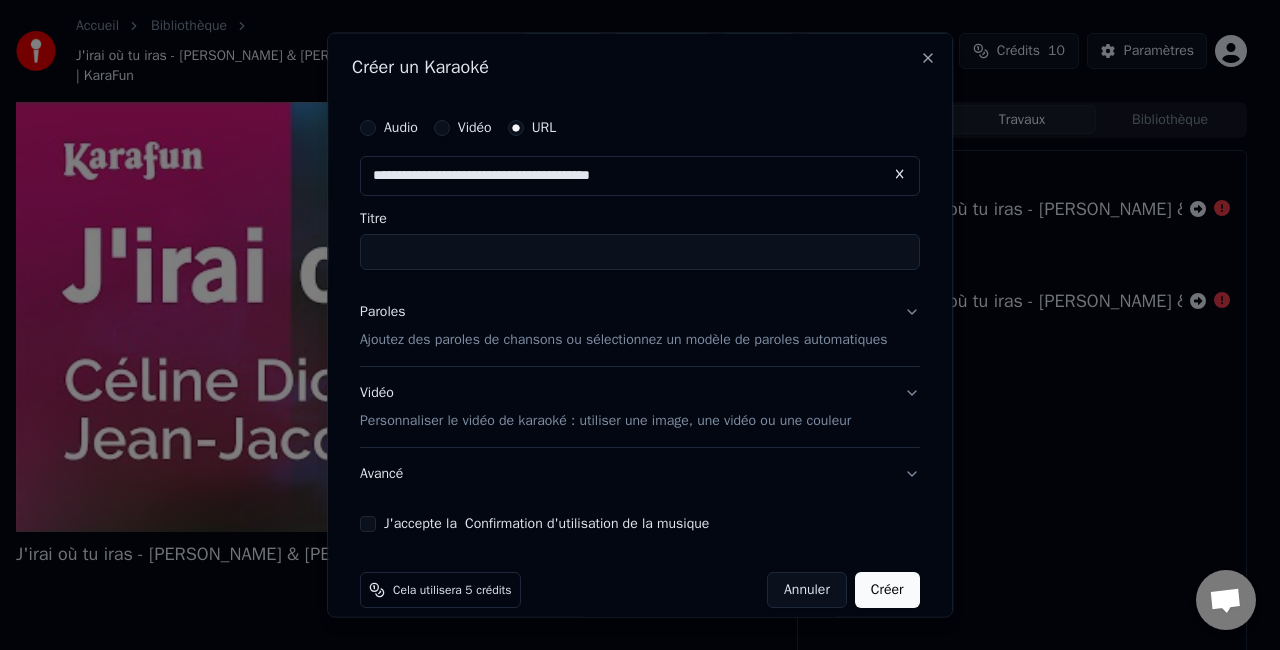 type on "**********" 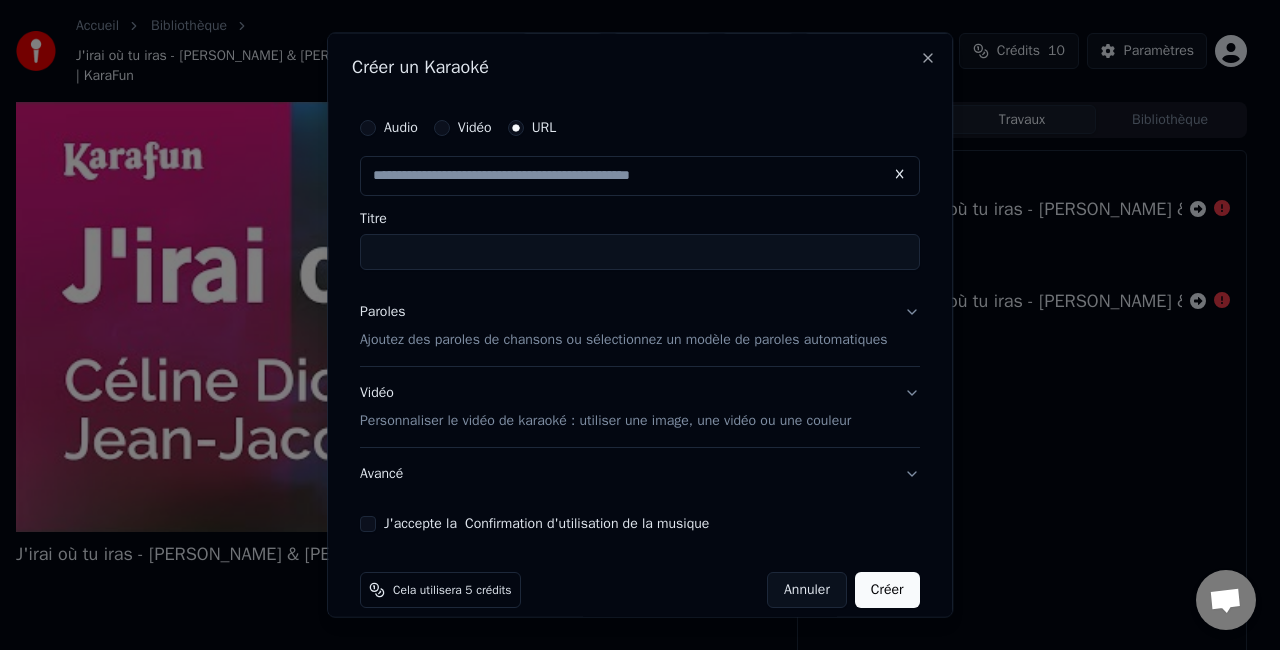 type on "**********" 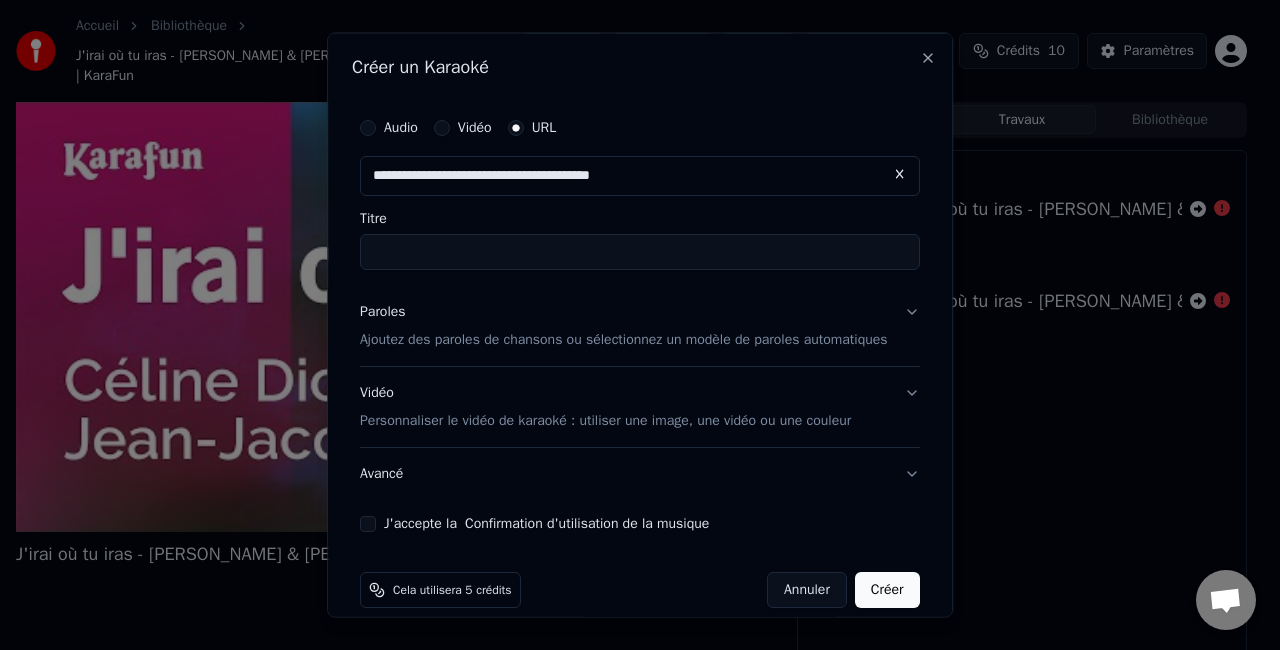 type on "**********" 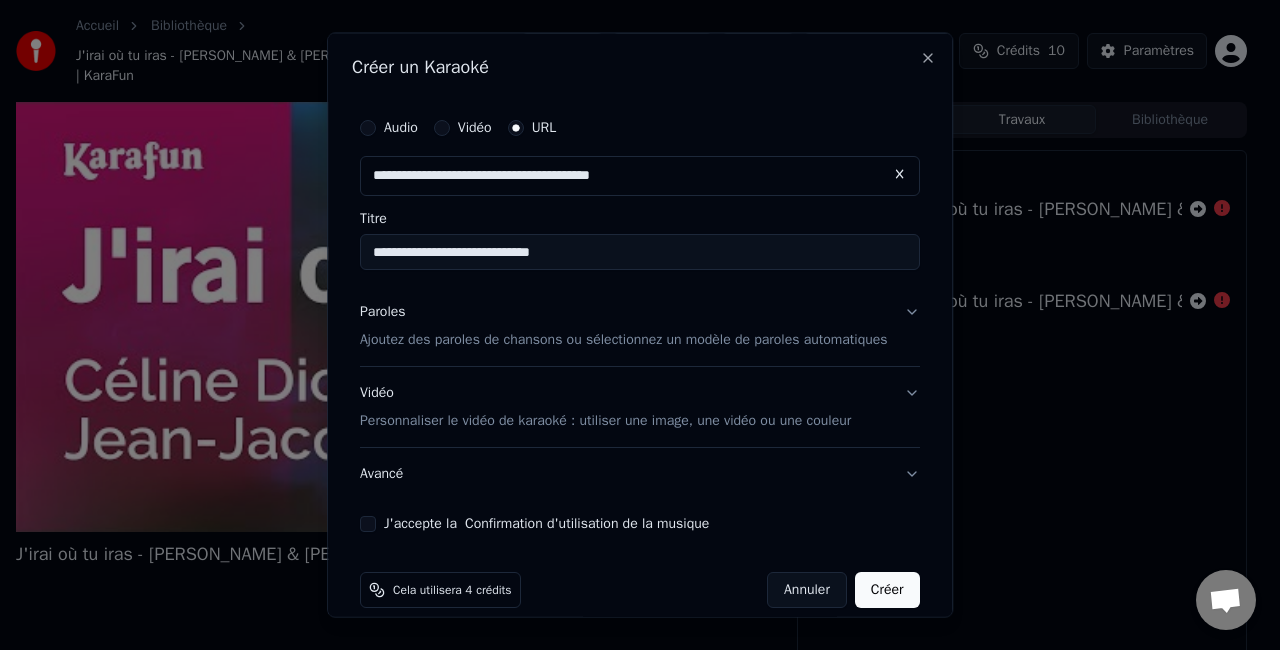 click on "Ajoutez des paroles de chansons ou sélectionnez un modèle de paroles automatiques" at bounding box center (624, 339) 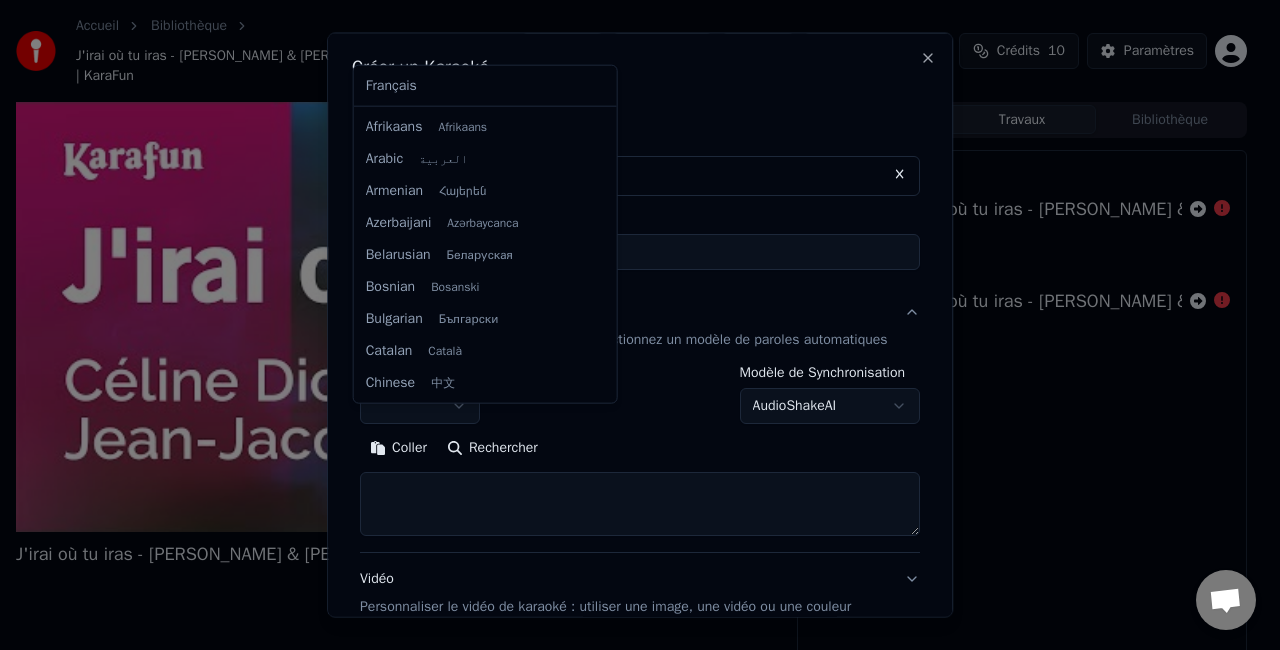 click on "**********" at bounding box center (631, 325) 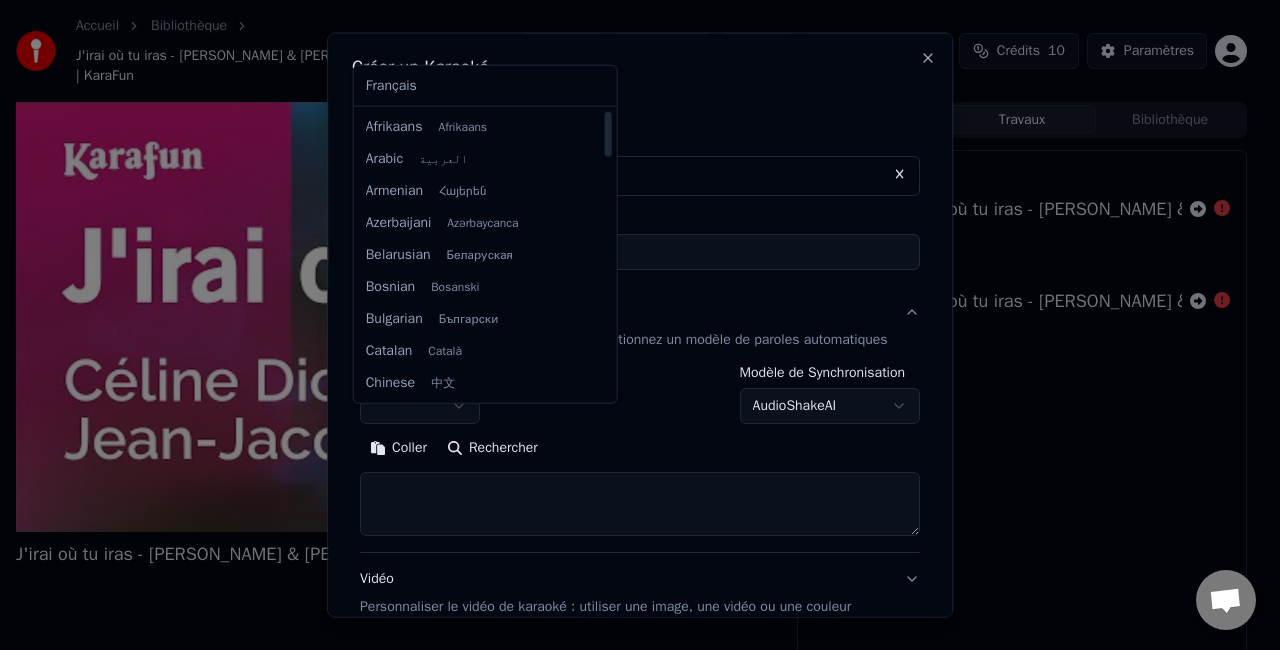select on "**" 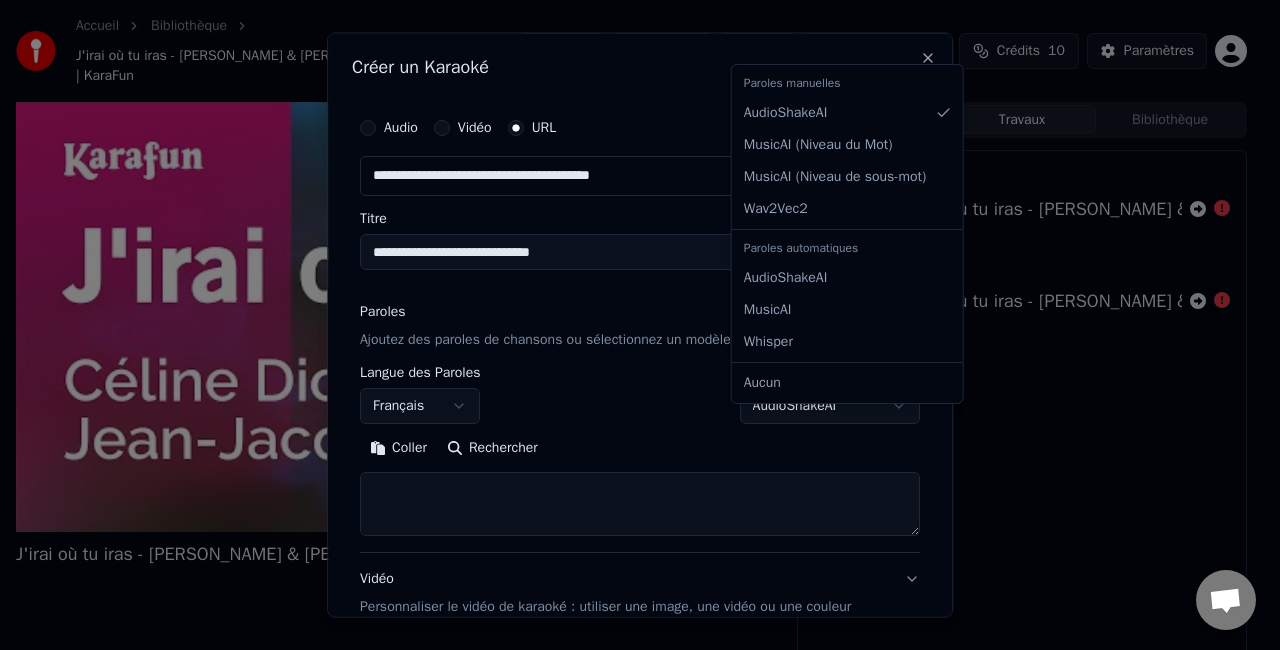click on "**********" at bounding box center (631, 325) 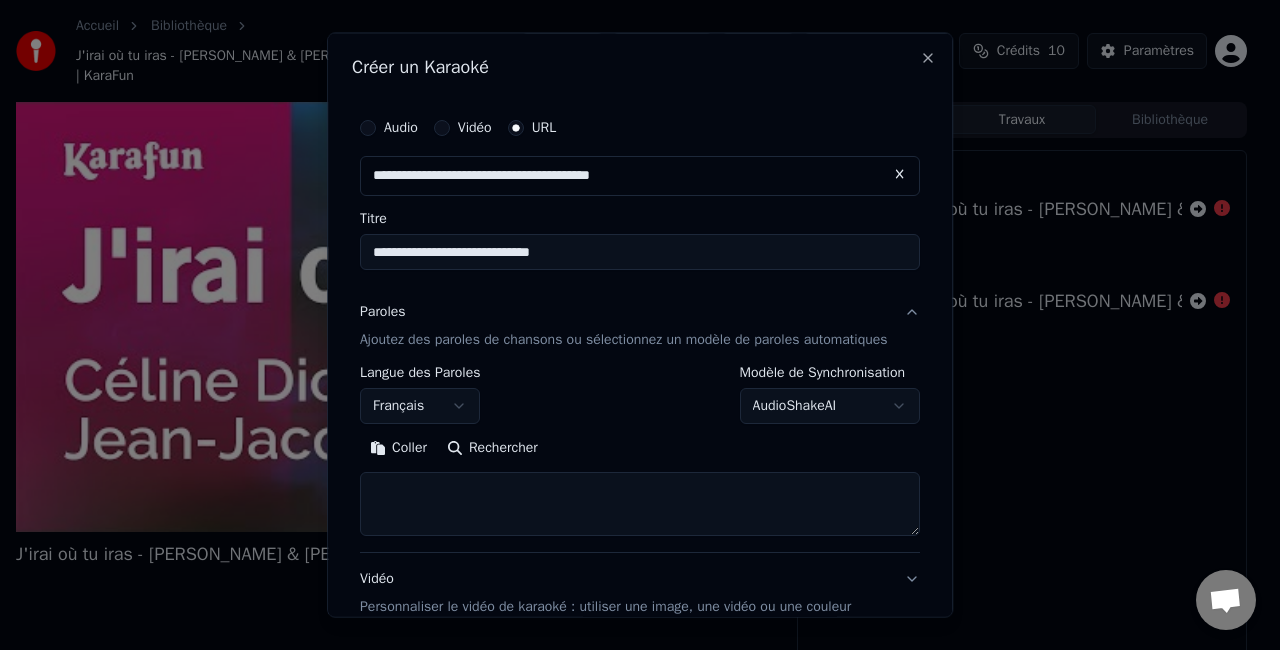click on "**********" at bounding box center [631, 325] 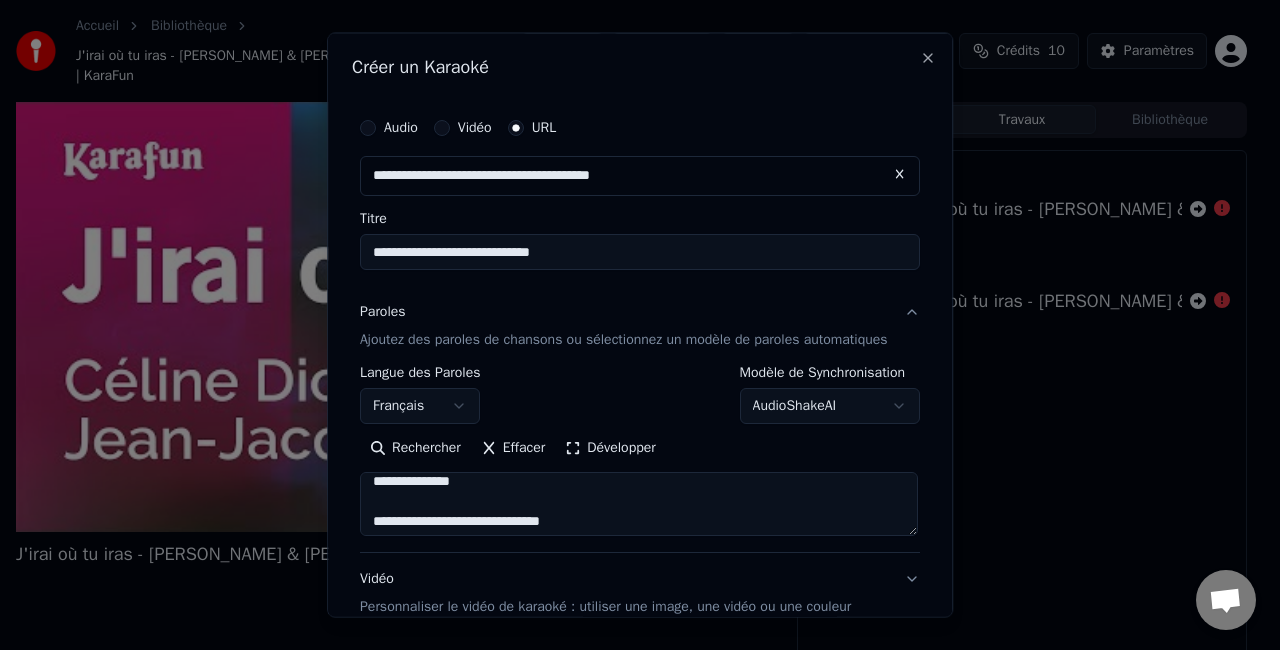scroll, scrollTop: 1512, scrollLeft: 0, axis: vertical 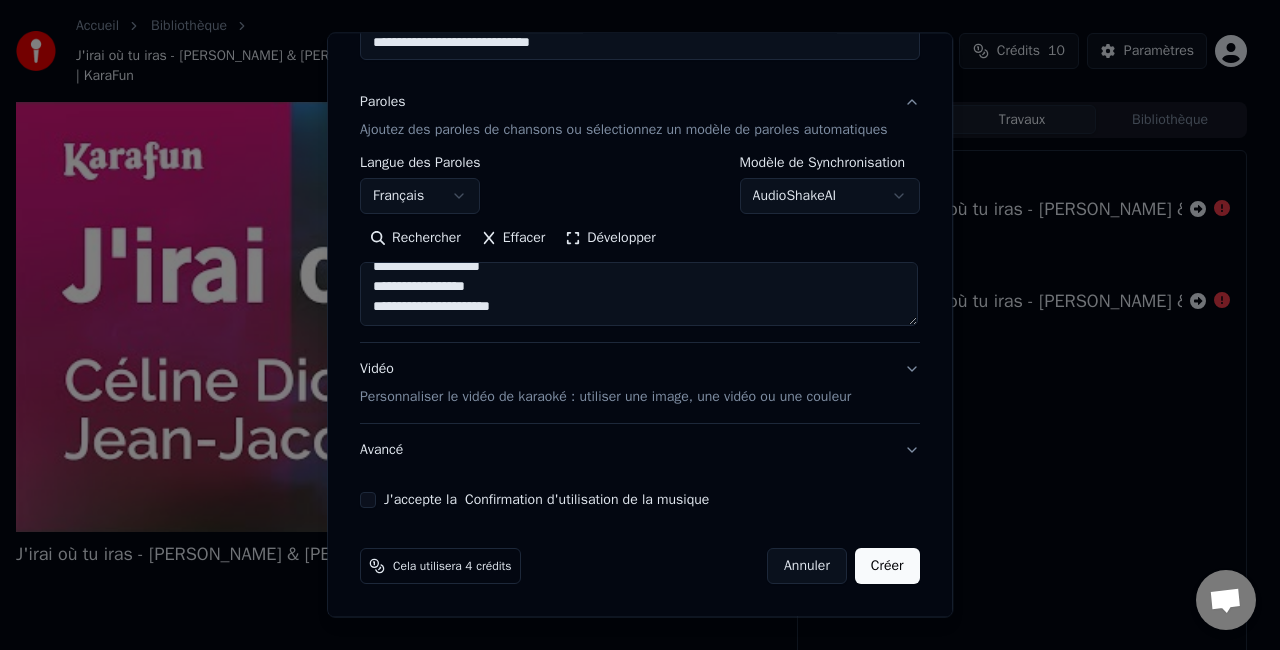 type on "**********" 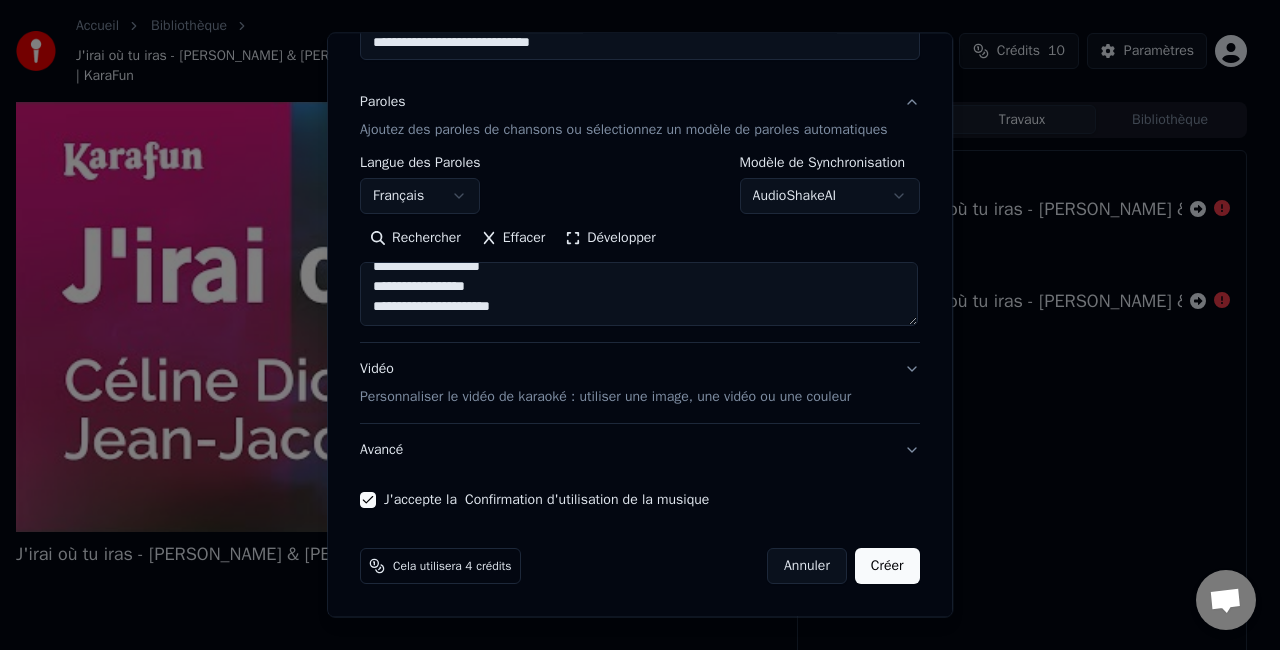 click on "Créer" at bounding box center (887, 566) 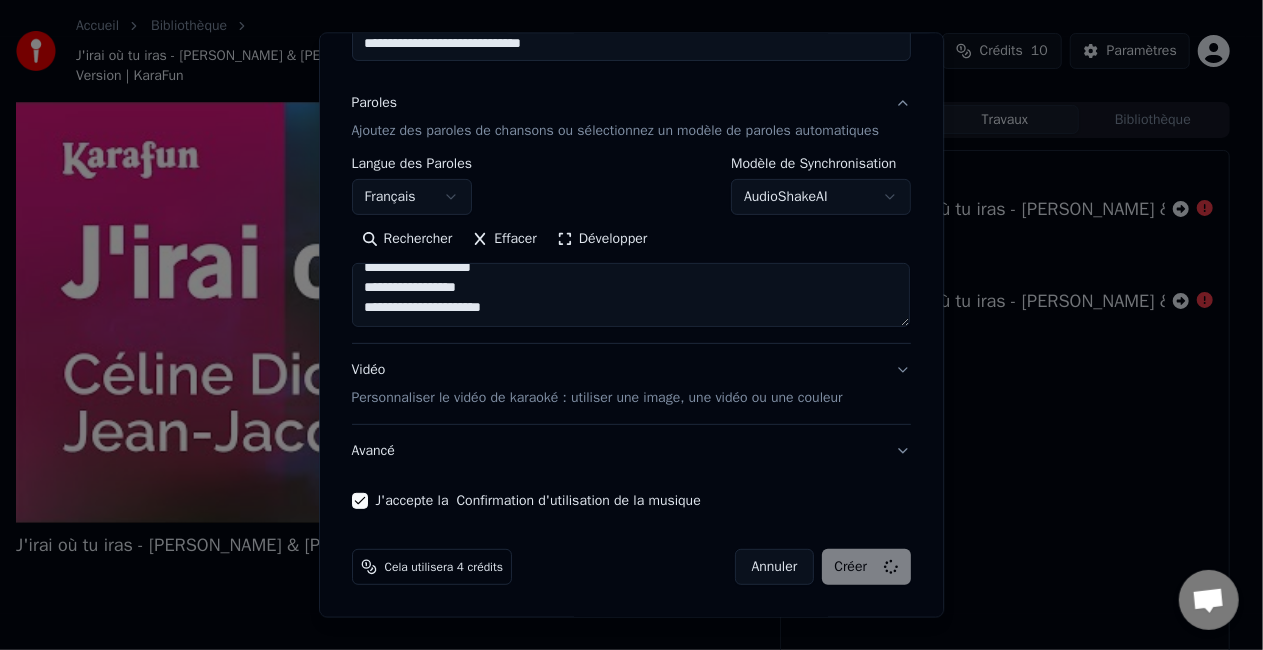 type 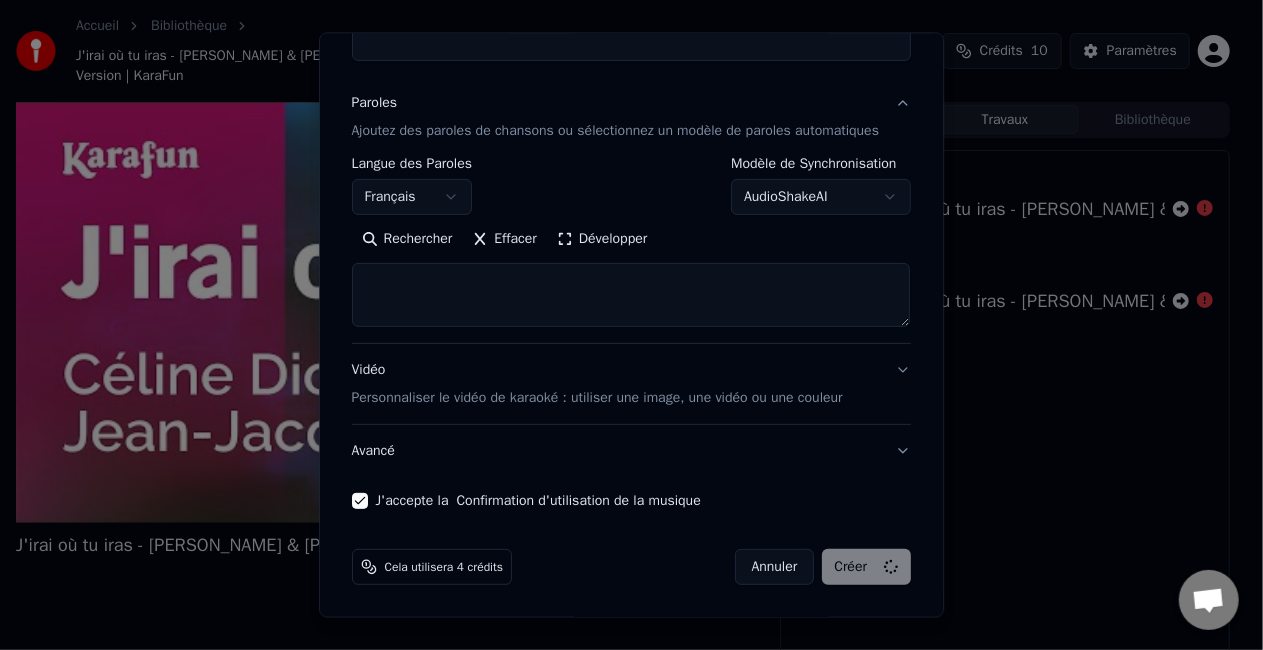 scroll, scrollTop: 0, scrollLeft: 0, axis: both 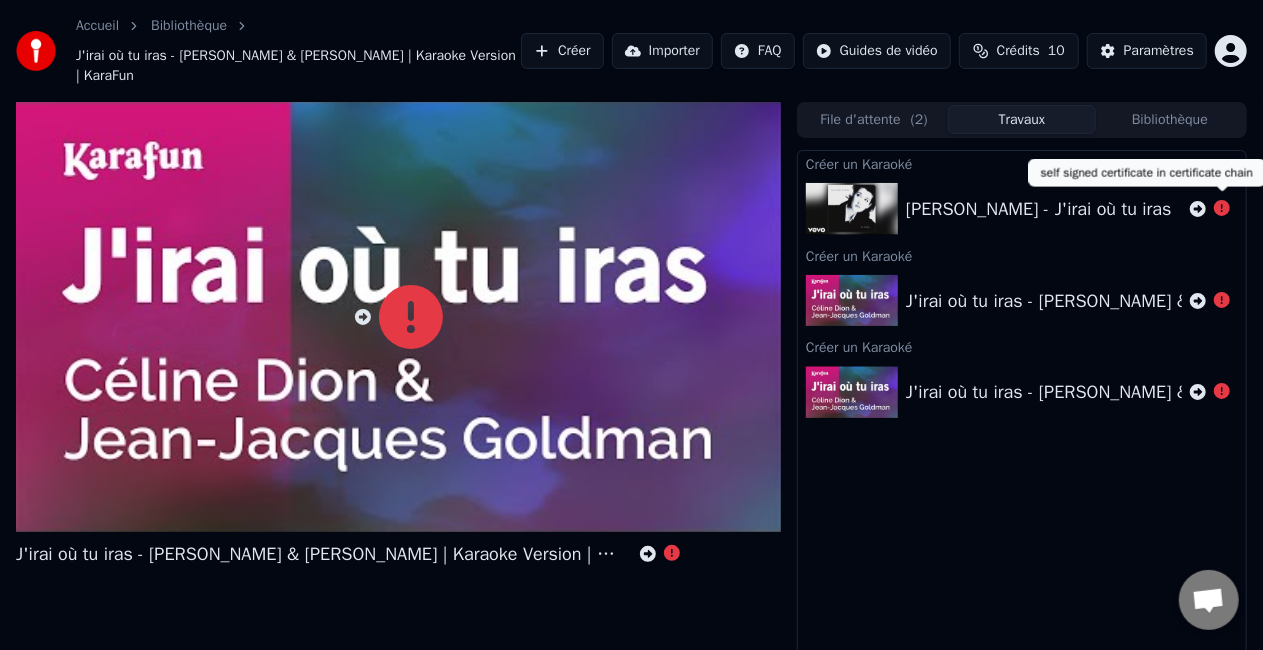 click 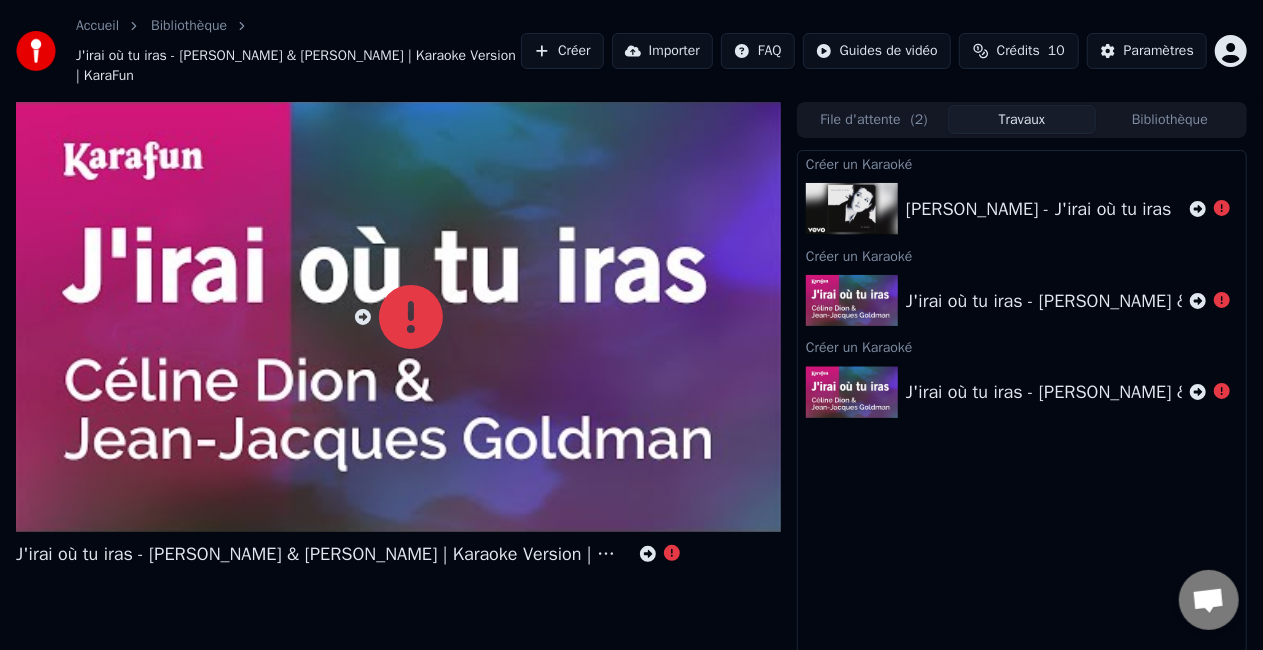 click 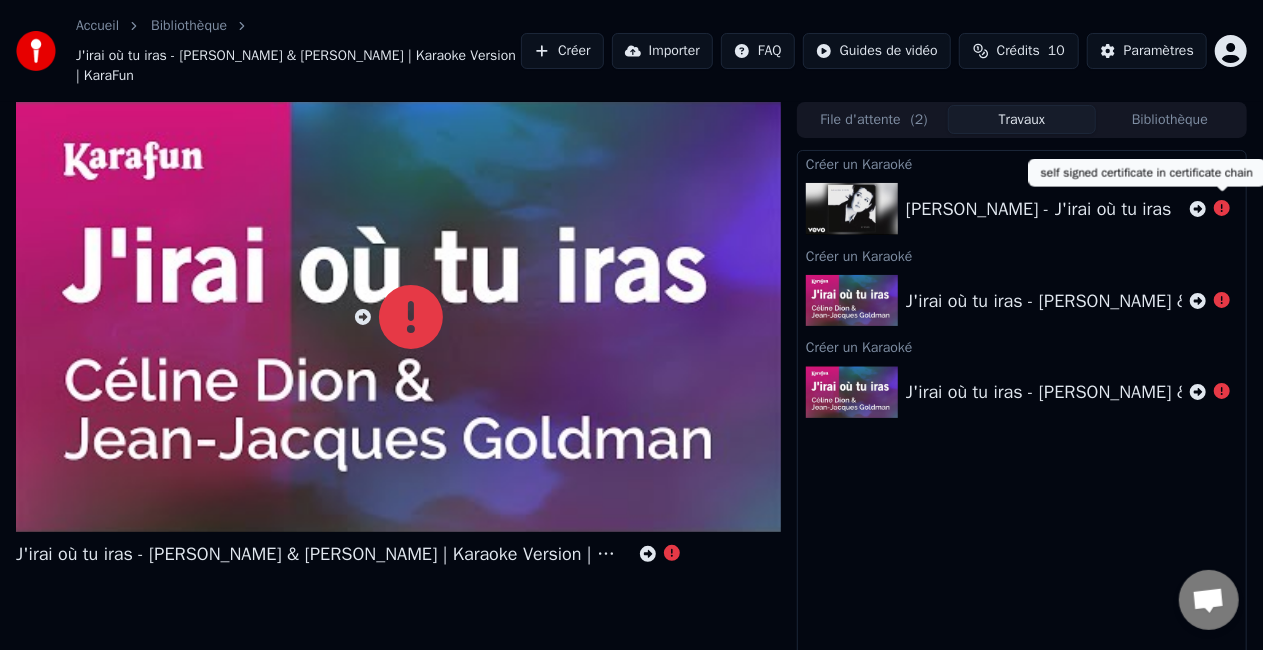 click on "[PERSON_NAME] - J'irai où tu iras" at bounding box center (1022, 209) 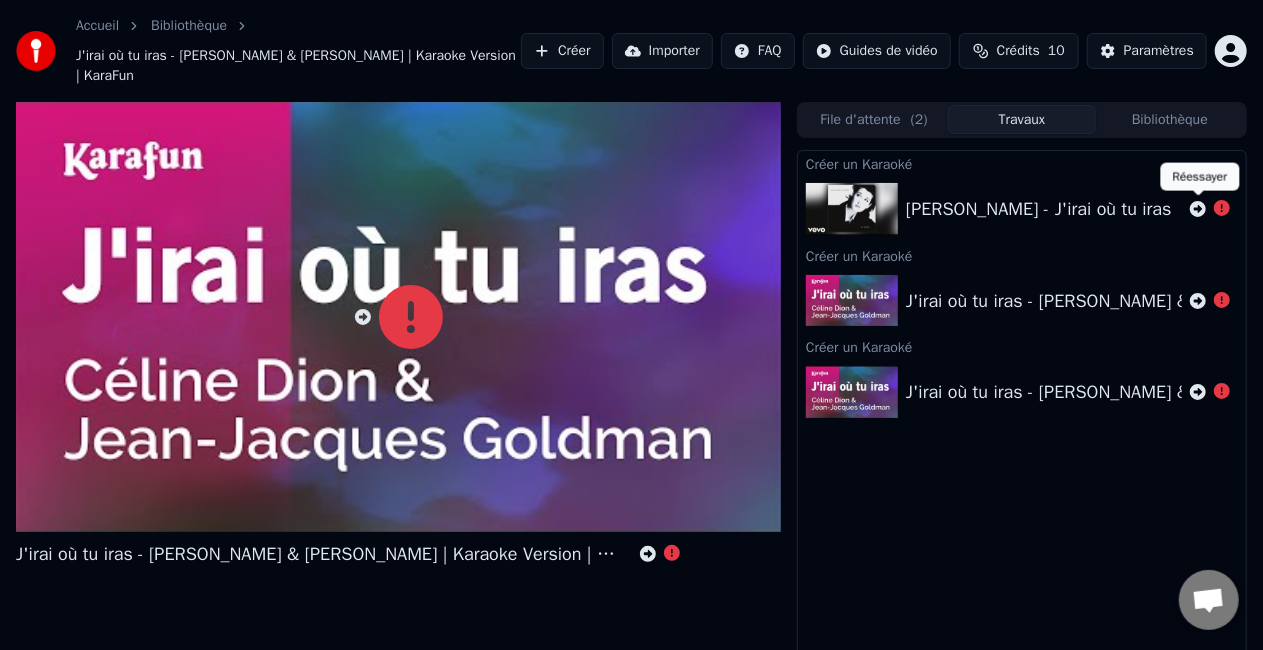 click 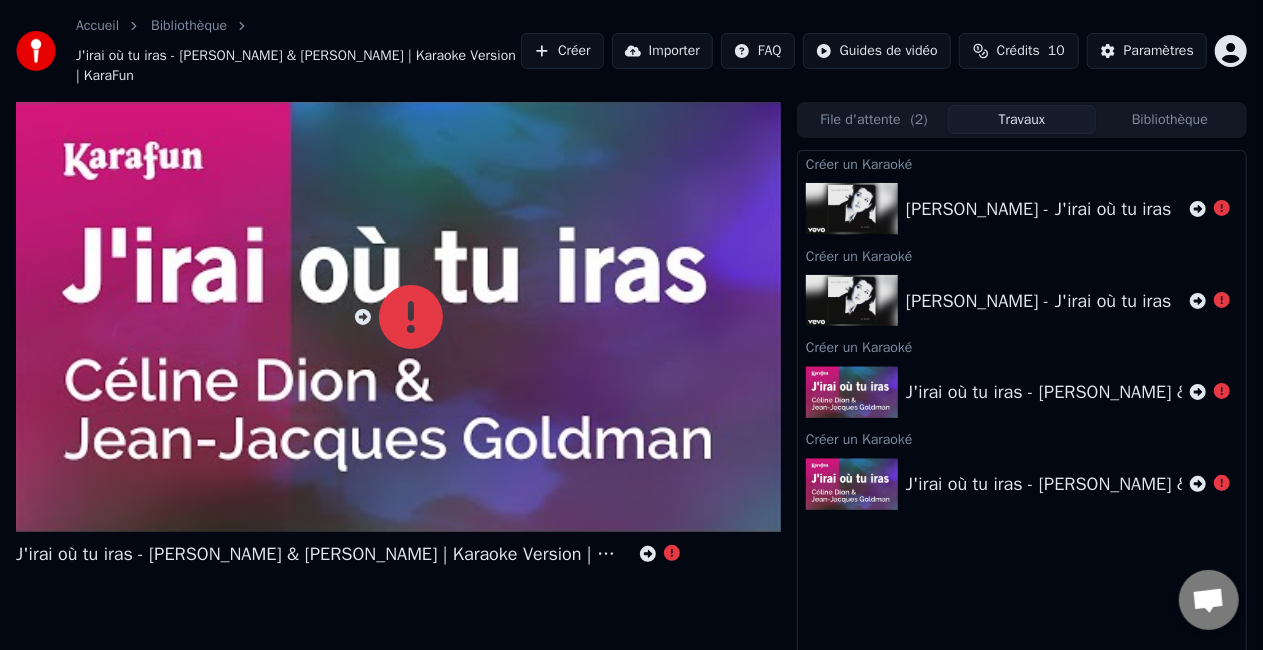 click 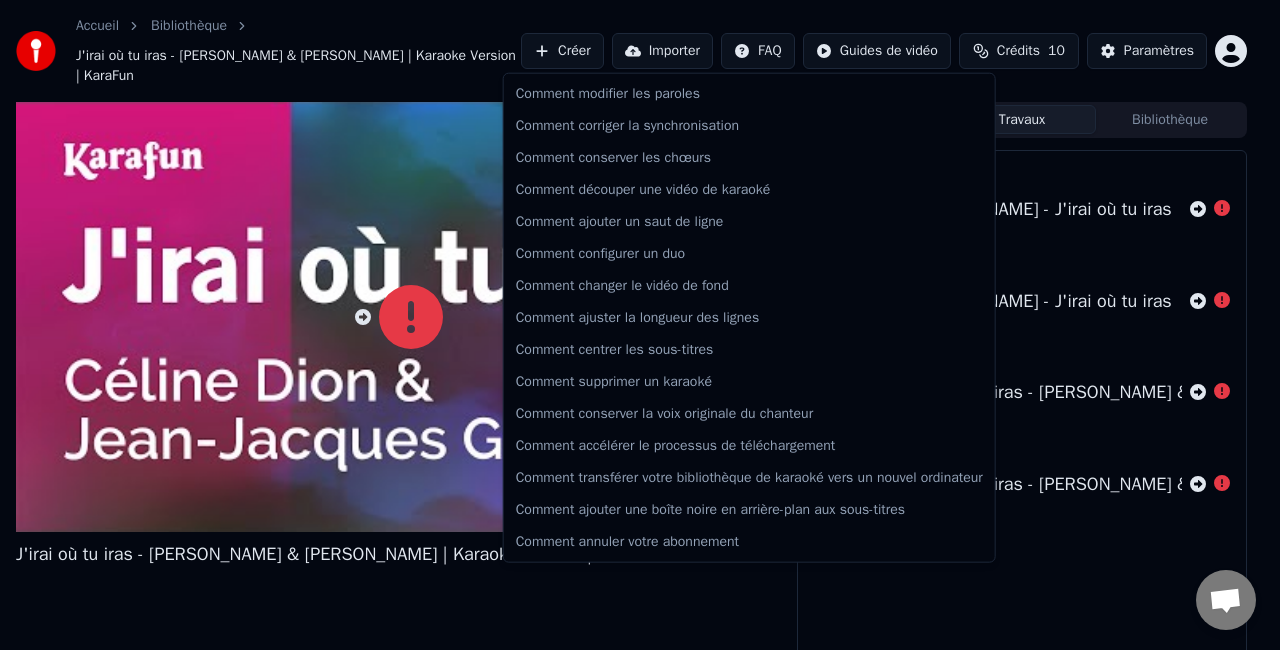 click on "Accueil Bibliothèque J'irai où tu iras - [PERSON_NAME] & [PERSON_NAME] | Karaoke Version | [PERSON_NAME] Importer FAQ Guides de vidéo Crédits 10 Paramètres J'irai où tu iras - [PERSON_NAME] & [PERSON_NAME] | Karaoke Version | KaraFun File d'attente ( 2 ) Travaux Bibliothèque Créer un Karaoké [PERSON_NAME]irai où tu iras Créer un Karaoké [PERSON_NAME]irai où tu iras Créer un Karaoké J'irai où tu iras - [PERSON_NAME] & [PERSON_NAME] | Karaoke Version | KaraFun Créer un Karaoké J'irai où tu iras - [PERSON_NAME] & [PERSON_NAME] | Karaoke Version | KaraFun Comment modifier les paroles Comment corriger la synchronisation Comment conserver les chœurs Comment découper une vidéo de karaoké Comment ajouter un saut de ligne Comment configurer un duo Comment changer le vidéo de fond Comment ajuster la longueur des lignes Comment centrer les sous-titres Comment supprimer un karaoké Comment conserver la voix originale du chanteur Comment annuler votre abonnement" at bounding box center (640, 325) 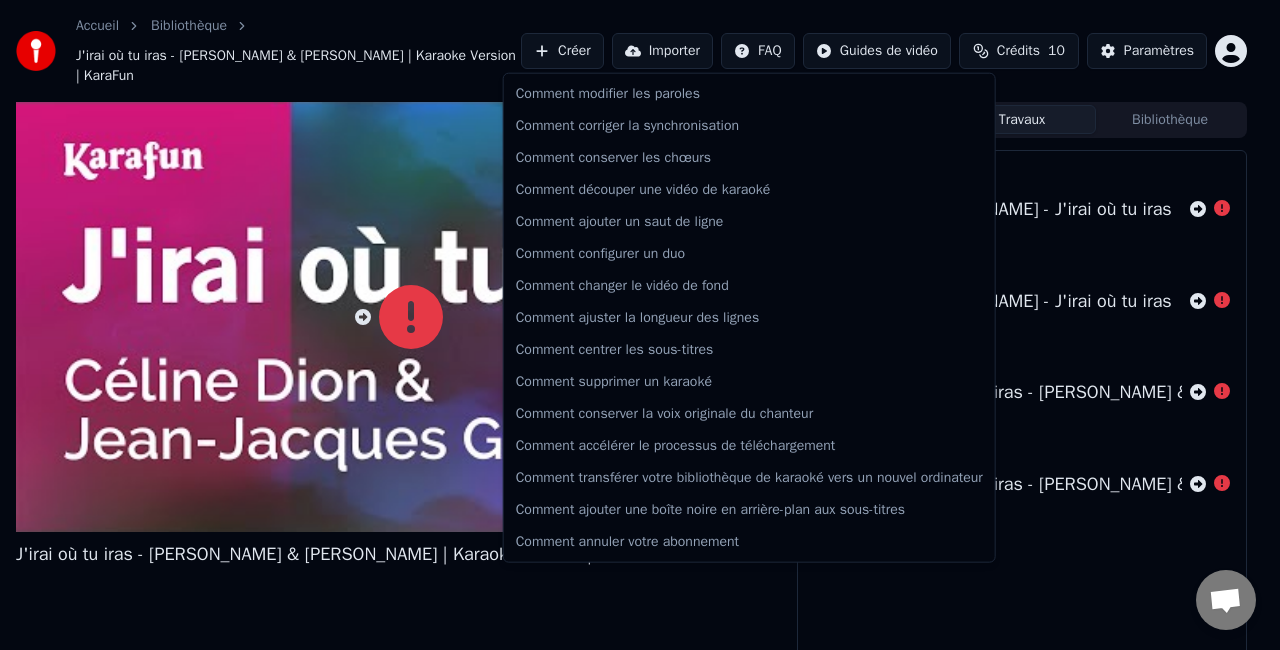 click on "Accueil Bibliothèque J'irai où tu iras - [PERSON_NAME] & [PERSON_NAME] | Karaoke Version | [PERSON_NAME] Importer FAQ Guides de vidéo Crédits 10 Paramètres J'irai où tu iras - [PERSON_NAME] & [PERSON_NAME] | Karaoke Version | KaraFun File d'attente ( 2 ) Travaux Bibliothèque Créer un Karaoké [PERSON_NAME]irai où tu iras Créer un Karaoké [PERSON_NAME]irai où tu iras Créer un Karaoké J'irai où tu iras - [PERSON_NAME] & [PERSON_NAME] | Karaoke Version | KaraFun Créer un Karaoké J'irai où tu iras - [PERSON_NAME] & [PERSON_NAME] | Karaoke Version | KaraFun Comment modifier les paroles Comment corriger la synchronisation Comment conserver les chœurs Comment découper une vidéo de karaoké Comment ajouter un saut de ligne Comment configurer un duo Comment changer le vidéo de fond Comment ajuster la longueur des lignes Comment centrer les sous-titres Comment supprimer un karaoké Comment conserver la voix originale du chanteur Comment annuler votre abonnement" at bounding box center (640, 325) 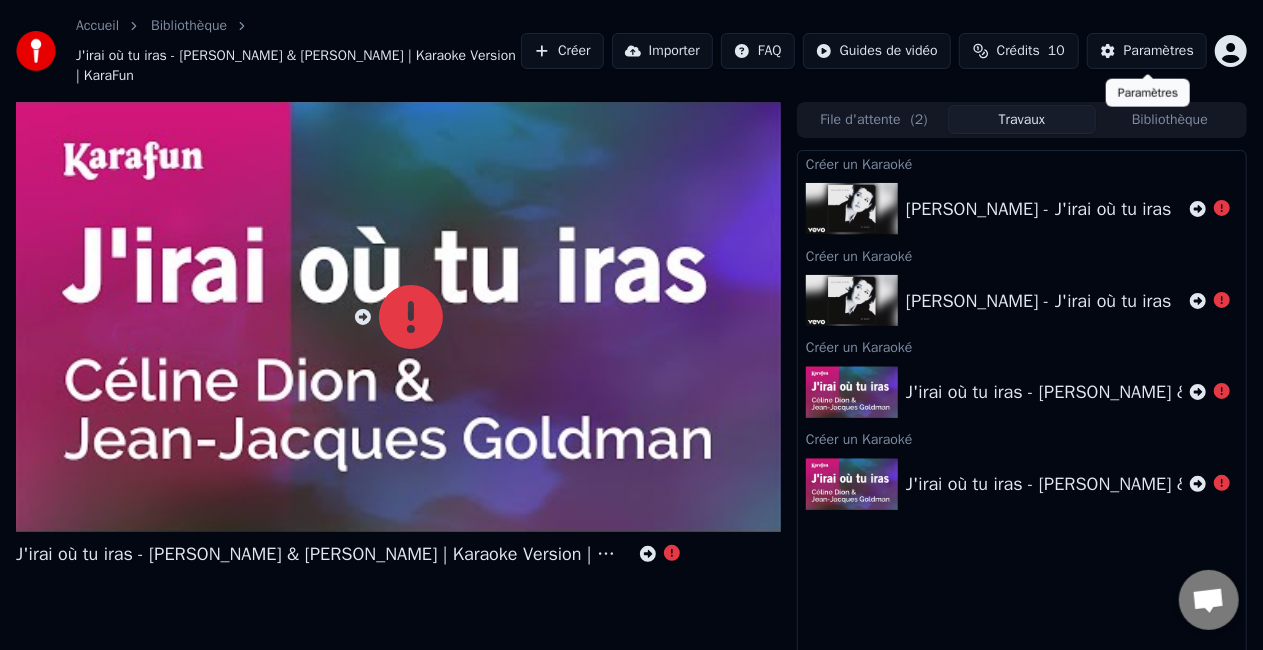 click on "Paramètres" at bounding box center [1147, 51] 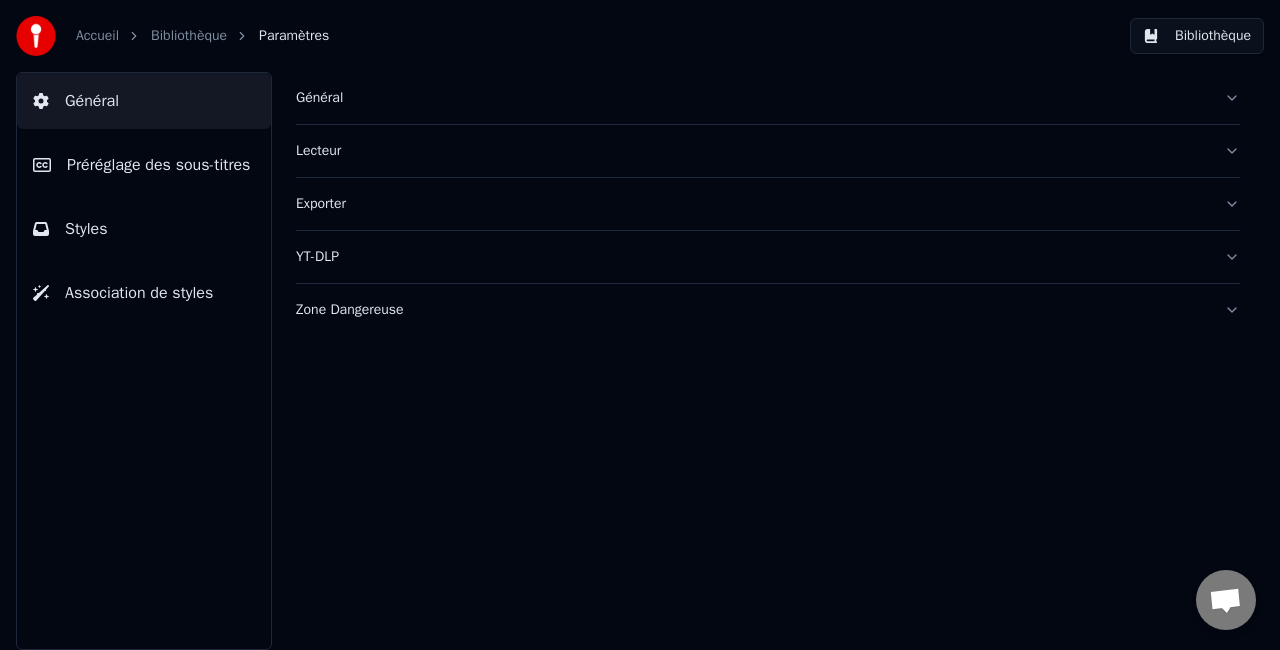 click on "YT-DLP" at bounding box center (752, 257) 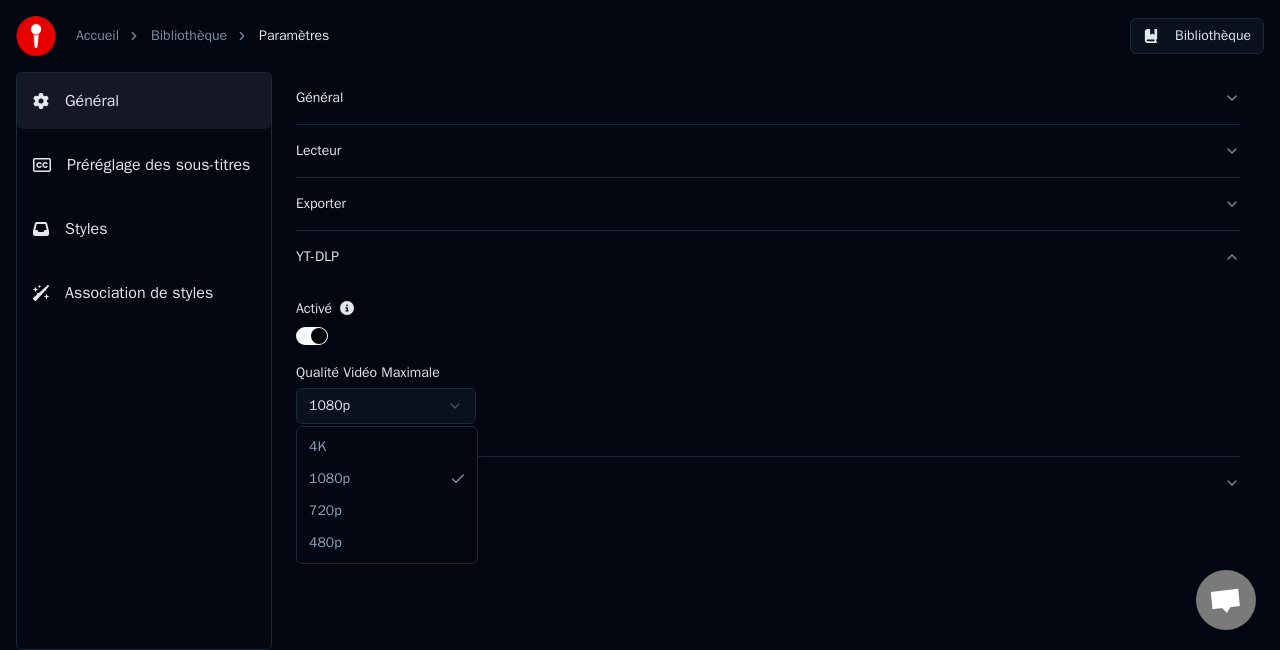 click on "Accueil Bibliothèque Paramètres Bibliothèque Général Préréglage des sous-titres Styles Association de styles Général Lecteur Exporter YT-DLP Activé Qualité Vidéo Maximale 1080p Zone Dangereuse 4K 1080p 720p 480p" at bounding box center [640, 325] 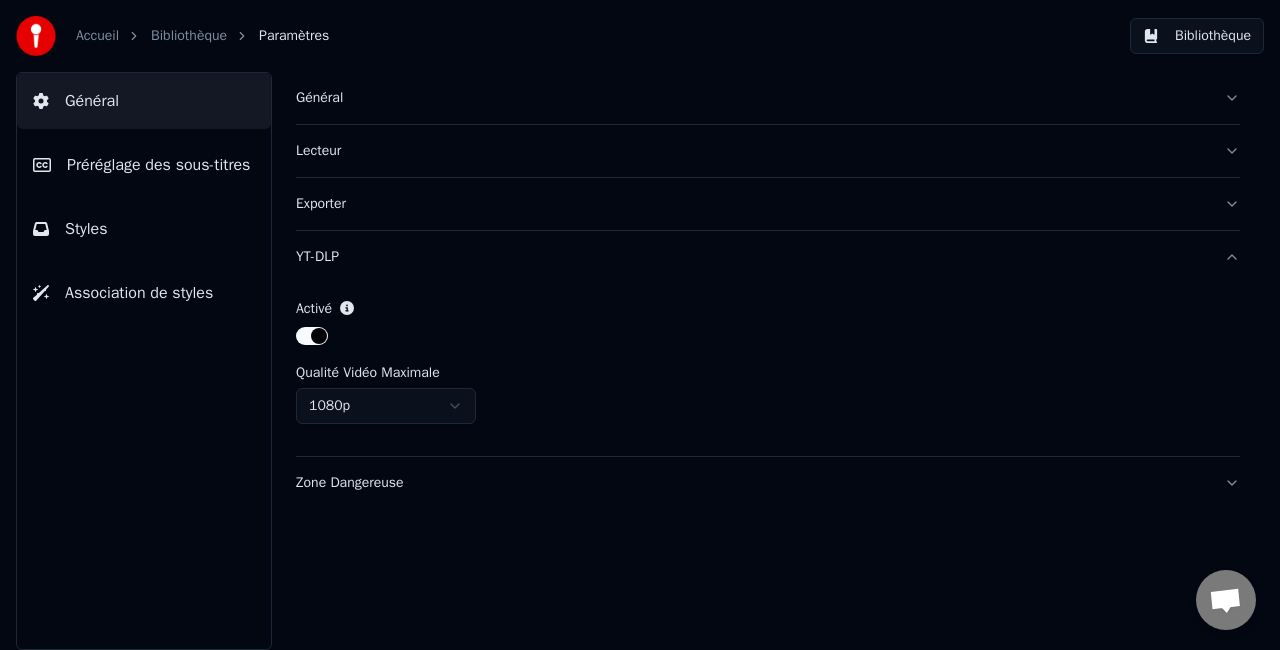 click on "Accueil Bibliothèque Paramètres Bibliothèque Général Préréglage des sous-titres Styles Association de styles Général Lecteur Exporter YT-DLP Activé Qualité Vidéo Maximale 1080p Zone Dangereuse" at bounding box center [640, 325] 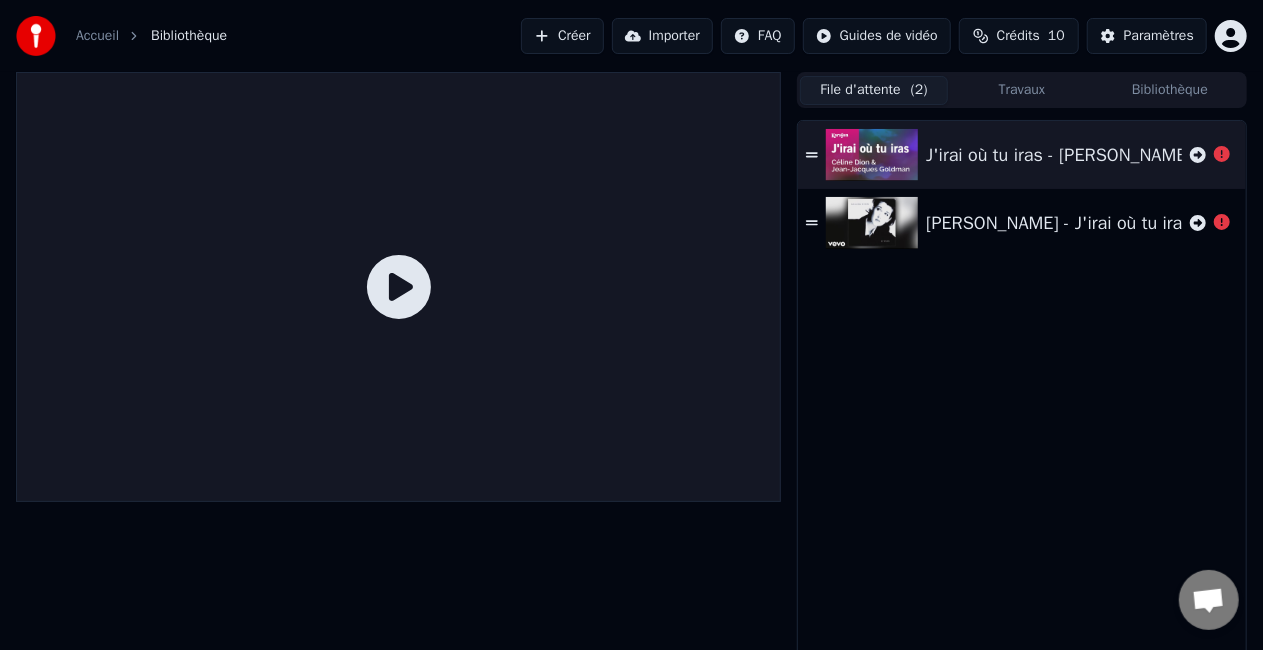 click on "File d'attente ( 2 )" at bounding box center [874, 90] 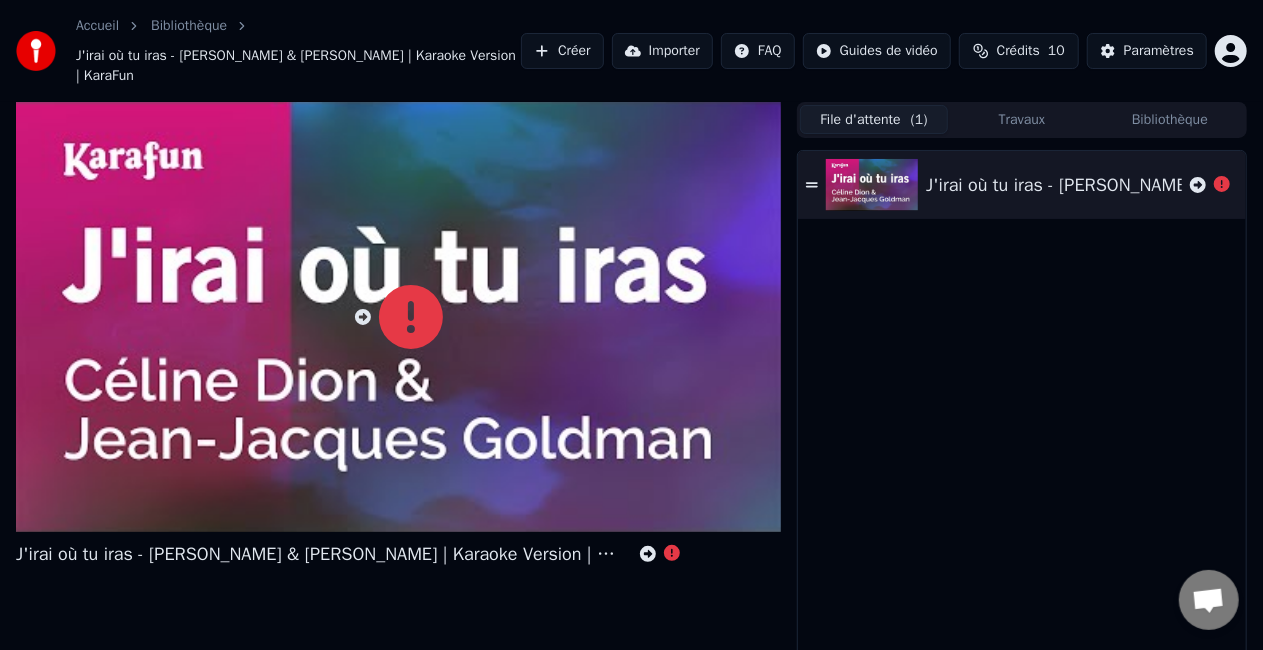 click on "J'irai où tu iras - [PERSON_NAME] & [PERSON_NAME] | Karaoke Version | KaraFun" at bounding box center (1022, 185) 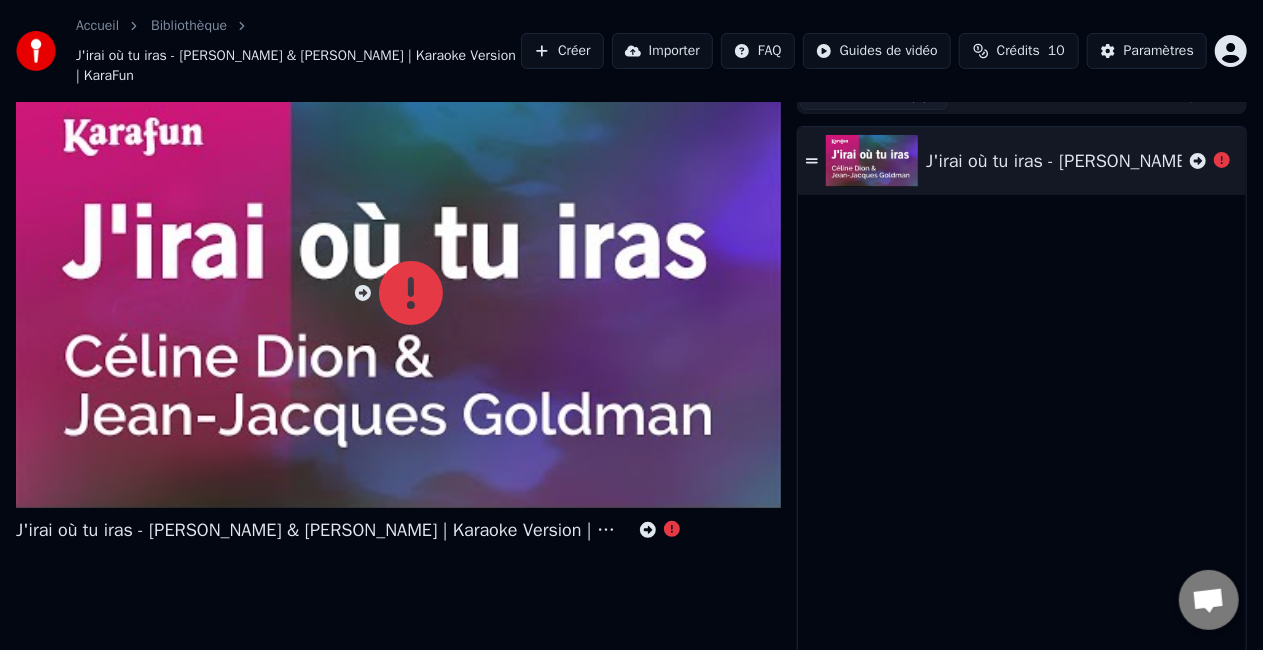 scroll, scrollTop: 26, scrollLeft: 0, axis: vertical 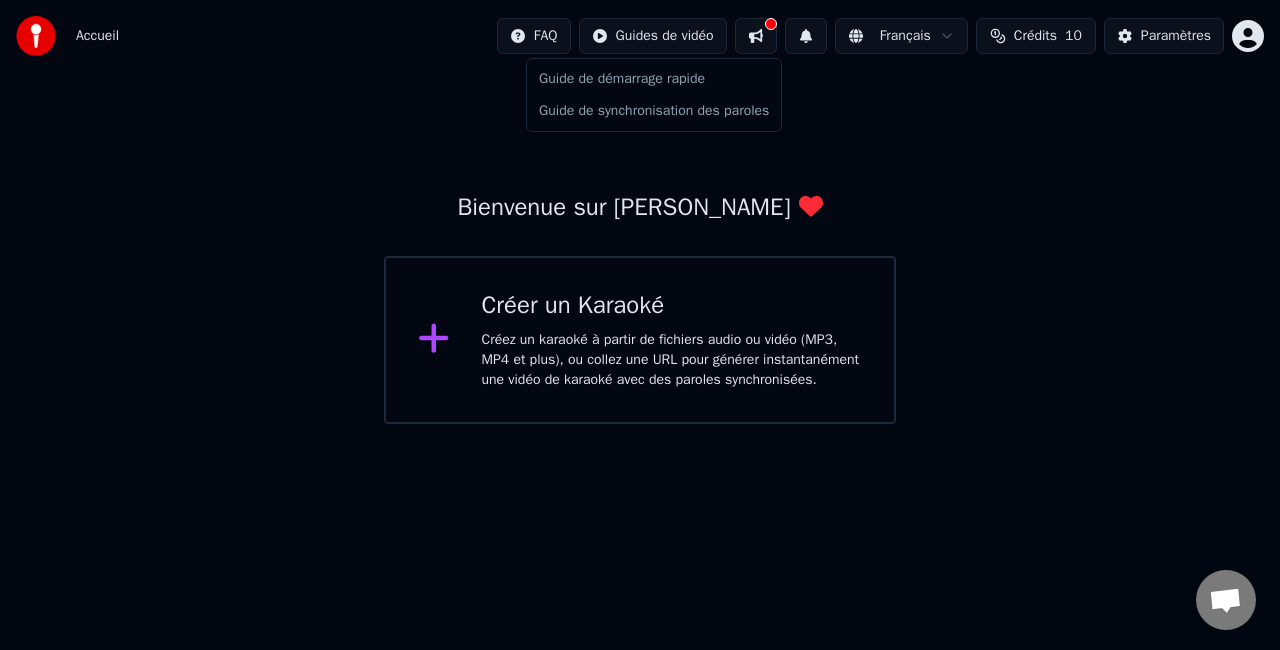 click on "Accueil FAQ Guides de vidéo Français Crédits 10 Paramètres Bienvenue sur [PERSON_NAME] un Karaoké Créez un karaoké à partir de fichiers audio ou vidéo (MP3, MP4 et plus), ou collez une URL pour générer instantanément une vidéo de karaoké avec des paroles synchronisées. Guide de démarrage rapide Guide de synchronisation des paroles" at bounding box center (640, 212) 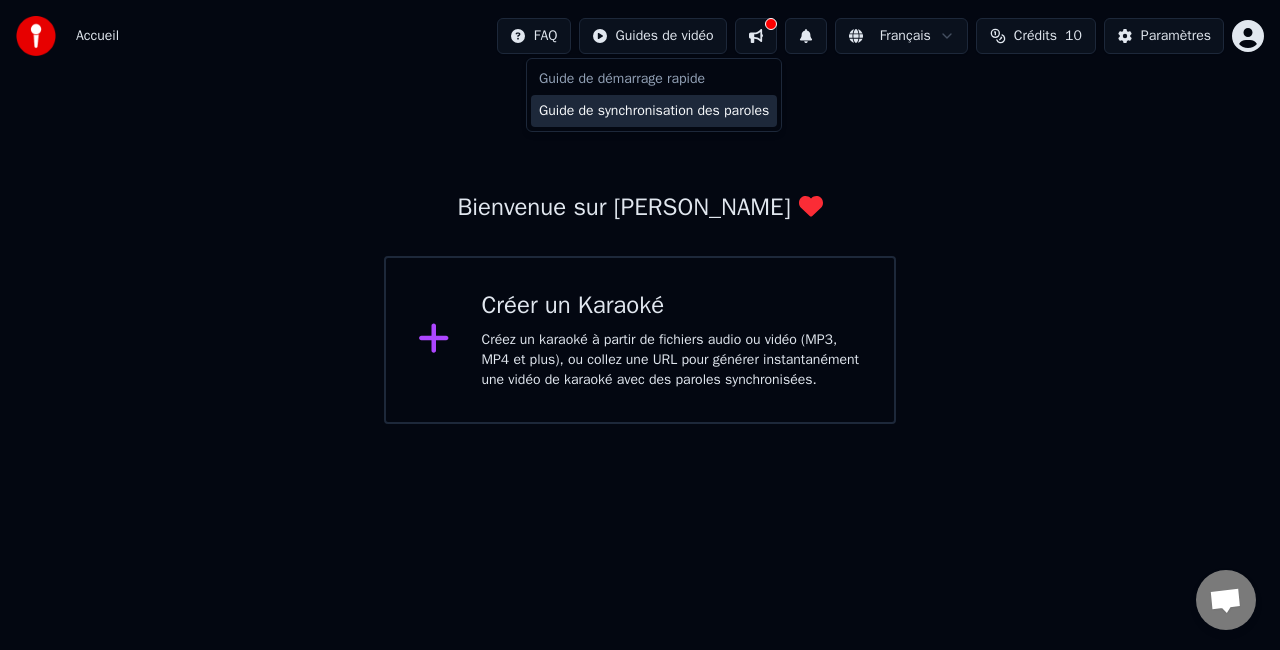 click on "Guide de synchronisation des paroles" at bounding box center [654, 111] 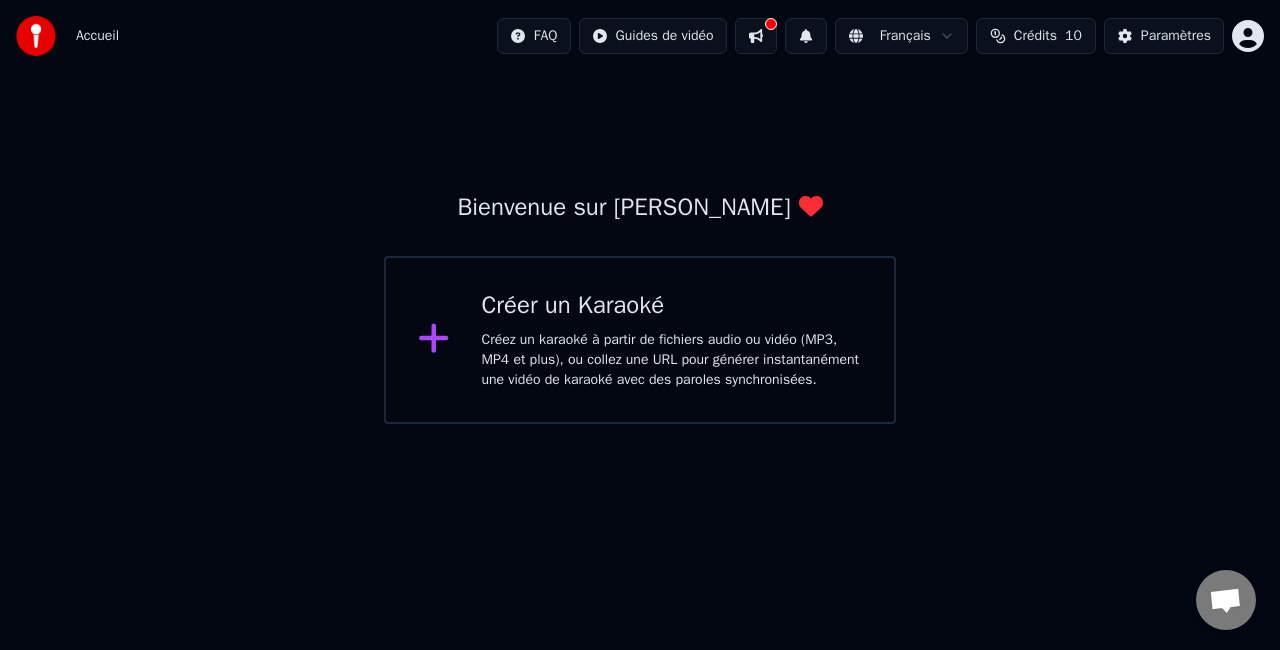 click at bounding box center [756, 36] 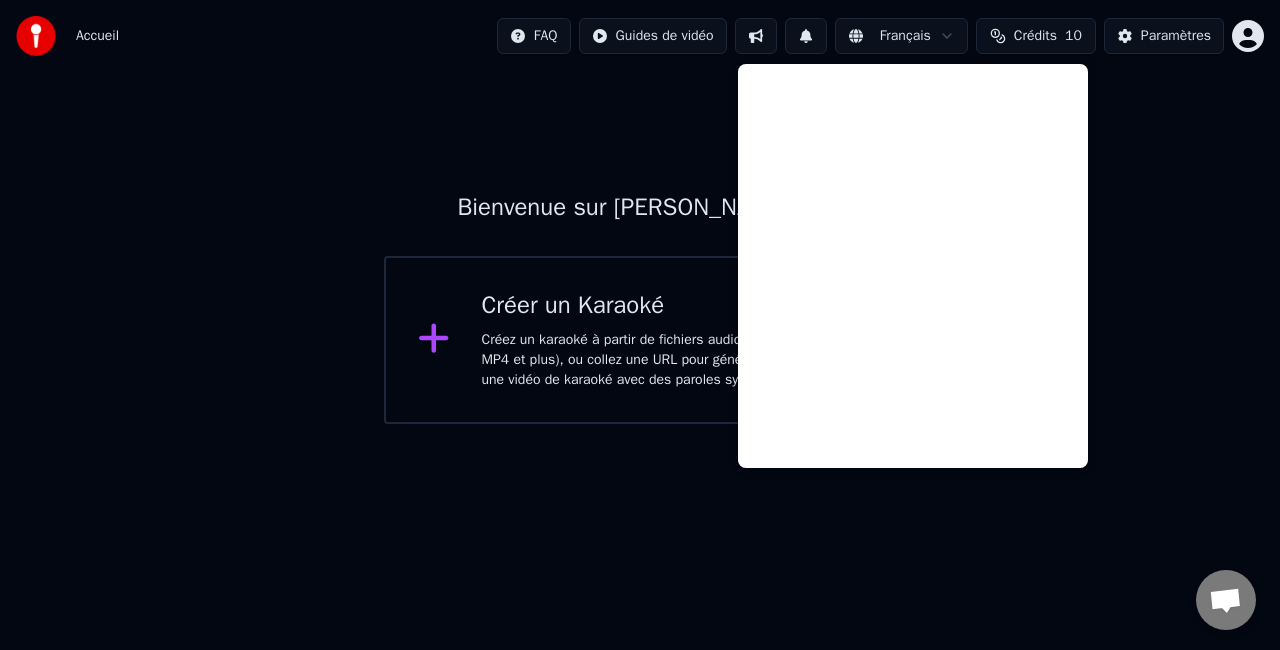 click on "Bienvenue sur Youka Créer un Karaoké Créez un karaoké à partir de fichiers audio ou vidéo (MP3, MP4 et plus), ou collez une URL pour générer instantanément une vidéo de karaoké avec des paroles synchronisées." at bounding box center [640, 248] 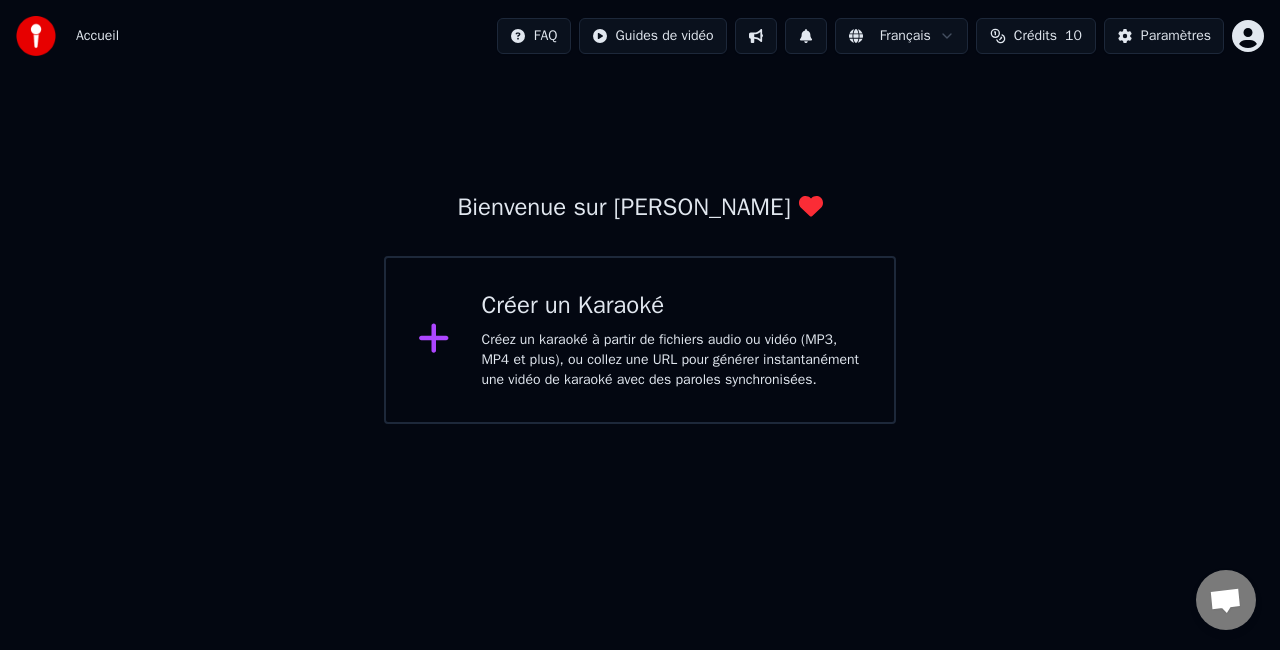click on "Créer un Karaoké Créez un karaoké à partir de fichiers audio ou vidéo (MP3, MP4 et plus), ou collez une URL pour générer instantanément une vidéo de karaoké avec des paroles synchronisées." at bounding box center (640, 340) 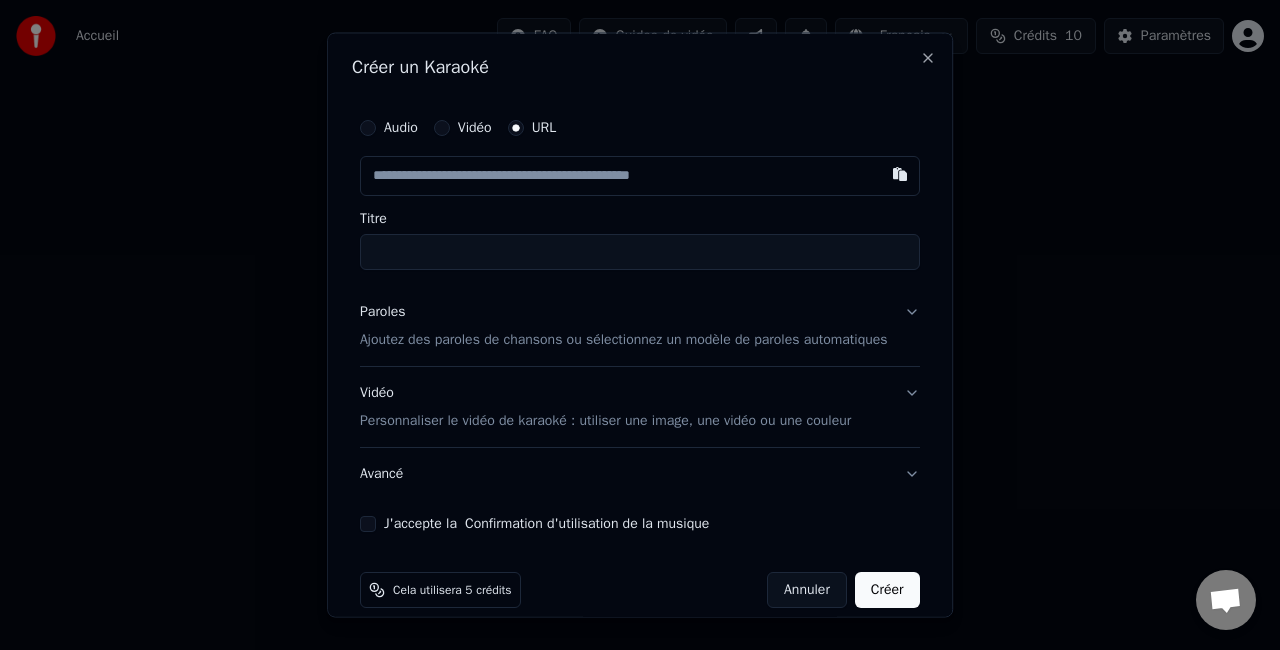 click on "Audio" at bounding box center [368, 128] 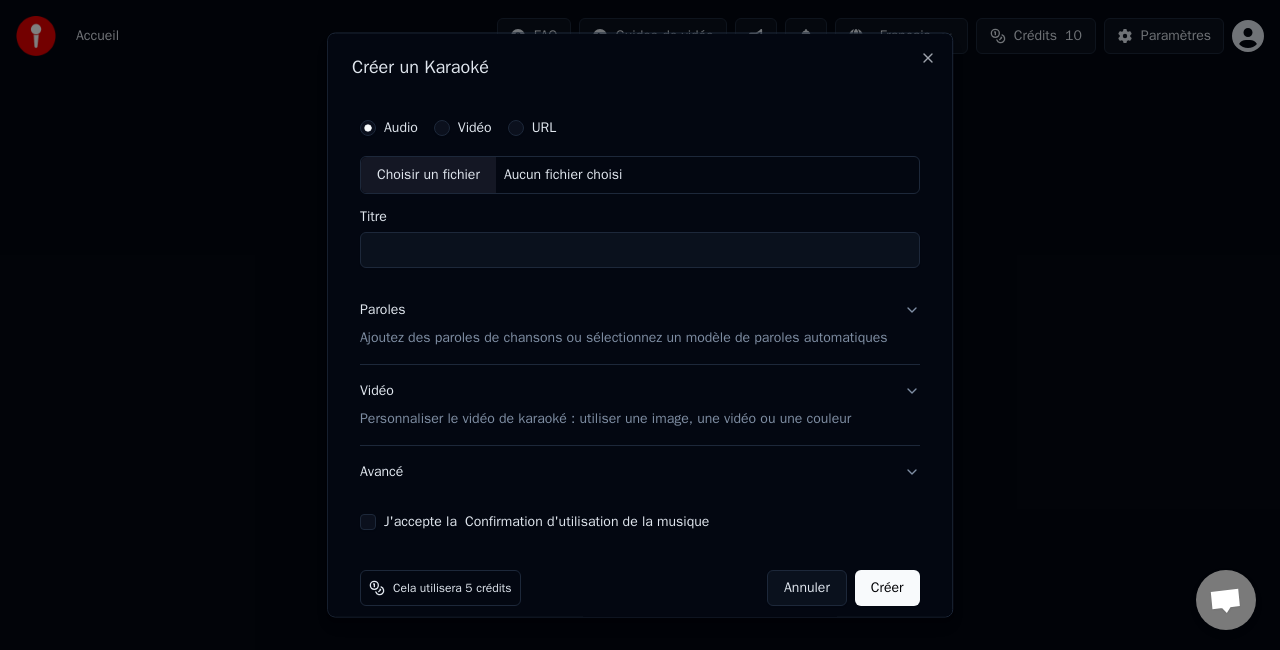 click on "Audio Vidéo URL" at bounding box center [640, 128] 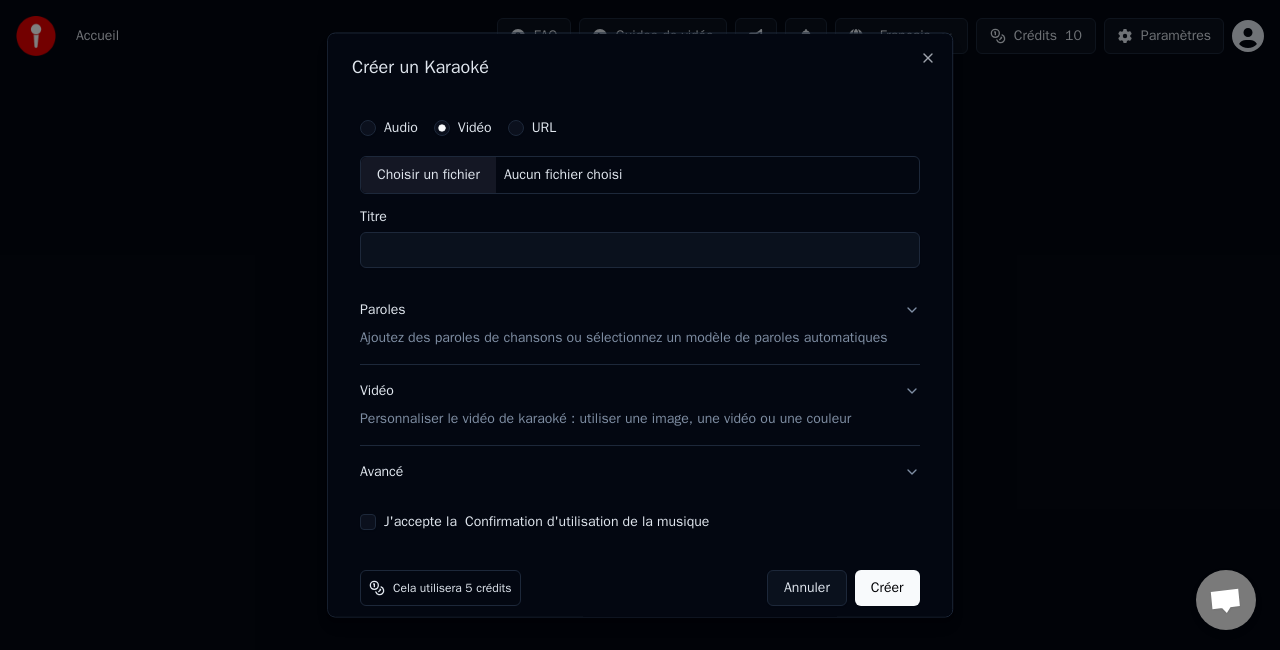 click on "URL" at bounding box center (544, 128) 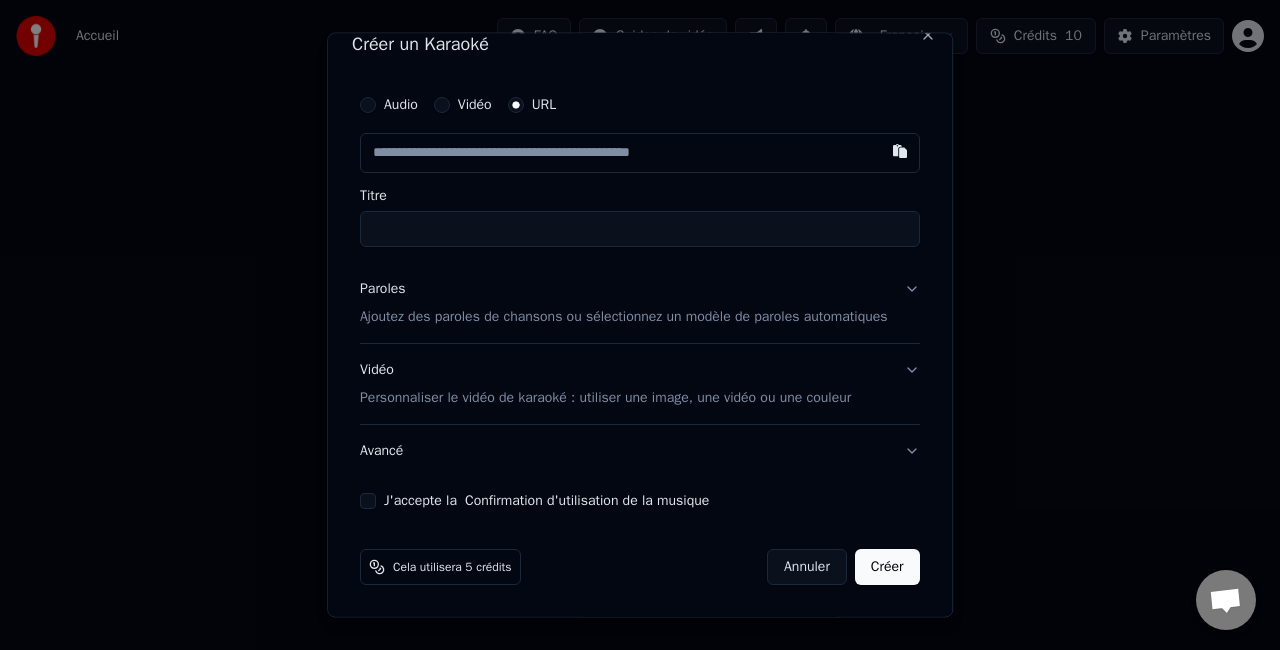 scroll, scrollTop: 28, scrollLeft: 0, axis: vertical 